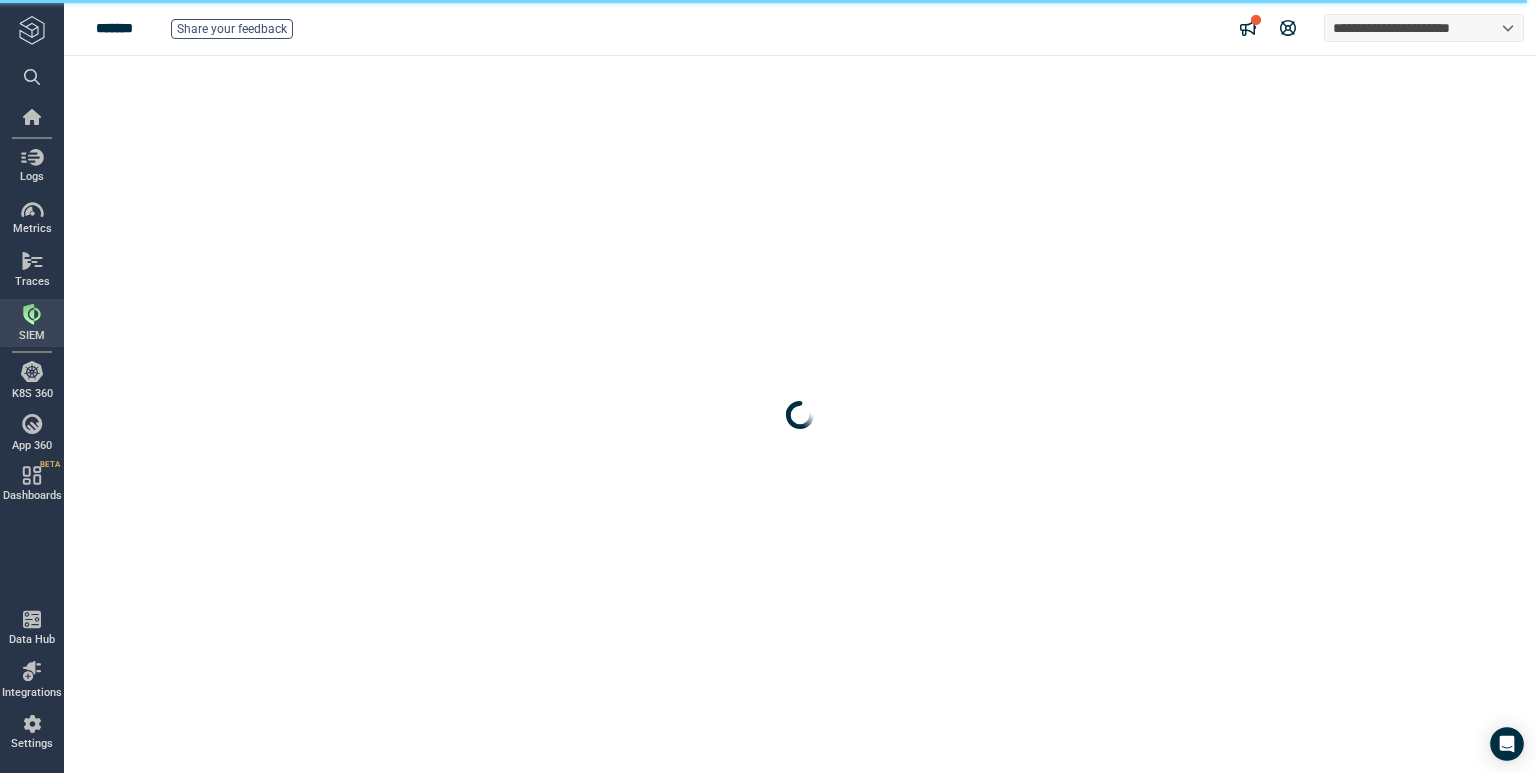 scroll, scrollTop: 0, scrollLeft: 0, axis: both 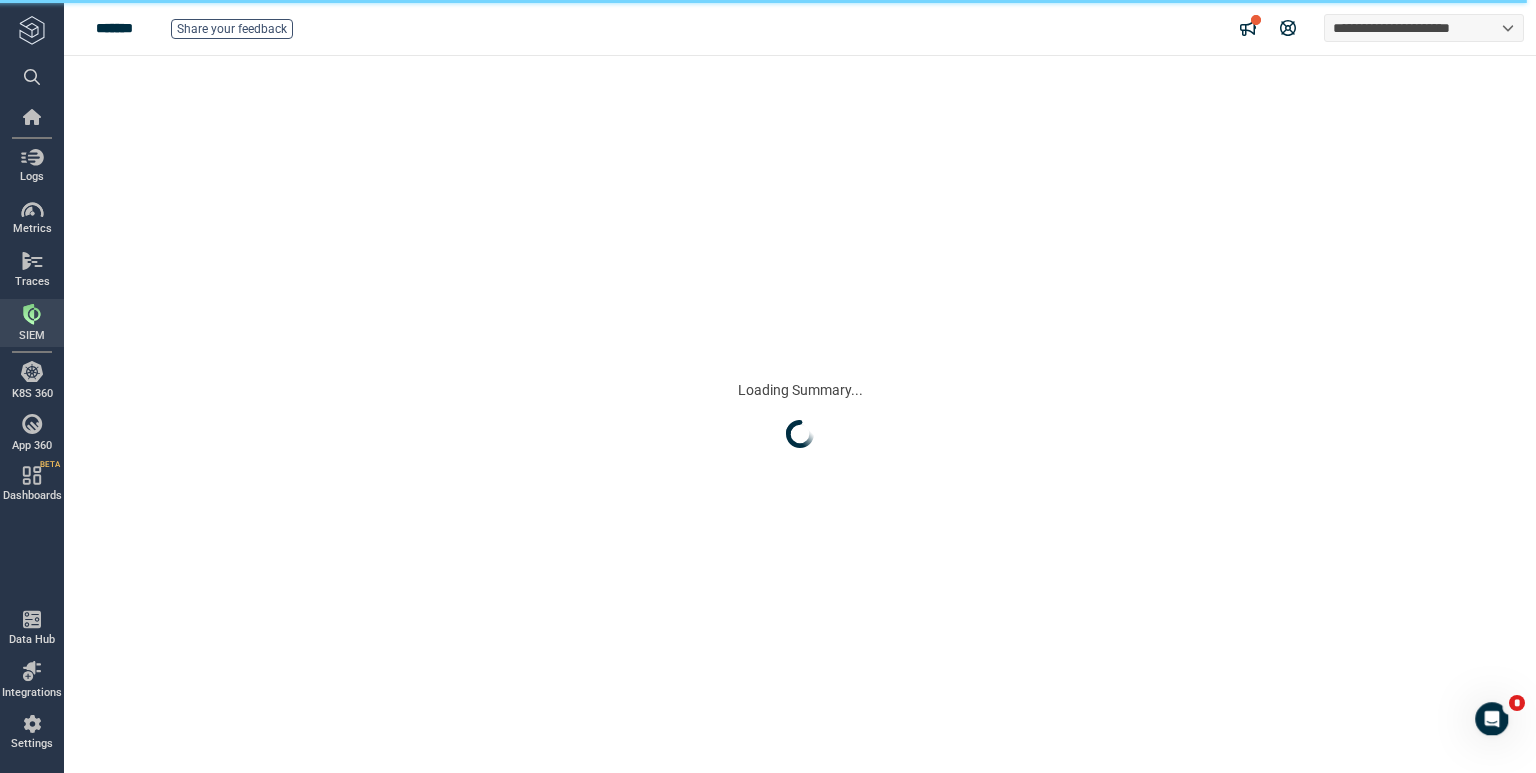 click at bounding box center (1499, 726) 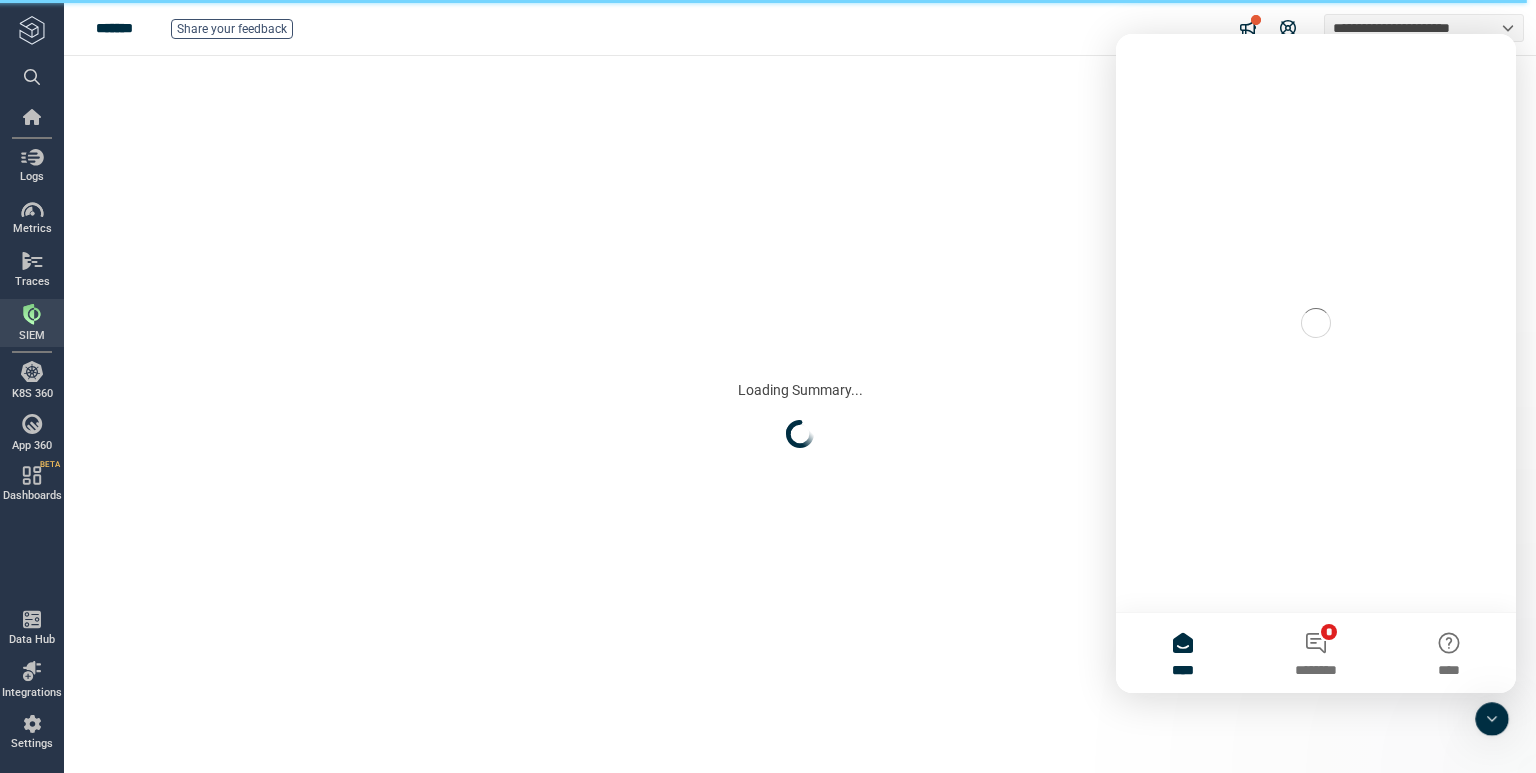 scroll, scrollTop: 0, scrollLeft: 0, axis: both 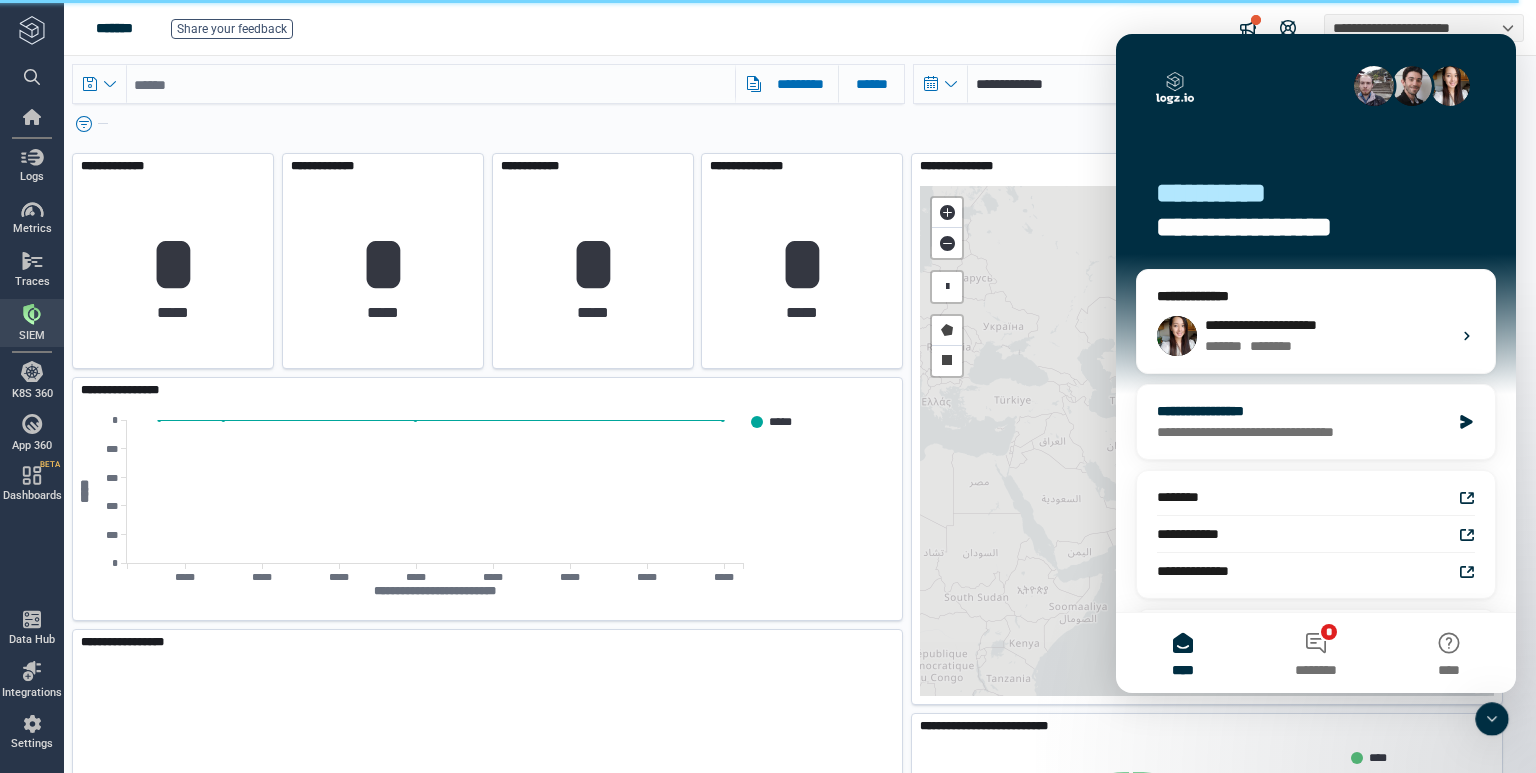 click on "**********" at bounding box center [1298, 432] 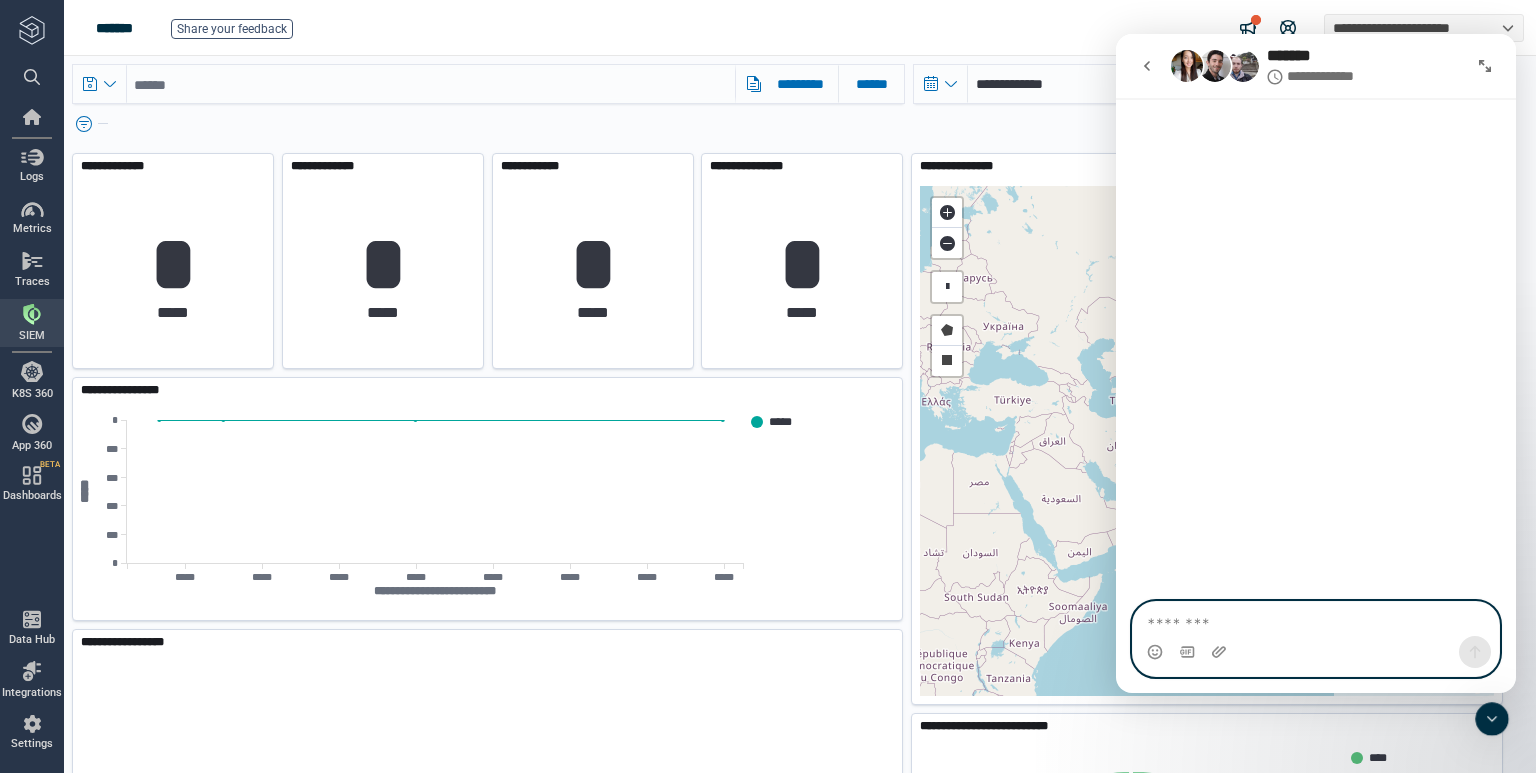 drag, startPoint x: 1396, startPoint y: 628, endPoint x: 1406, endPoint y: 629, distance: 10.049875 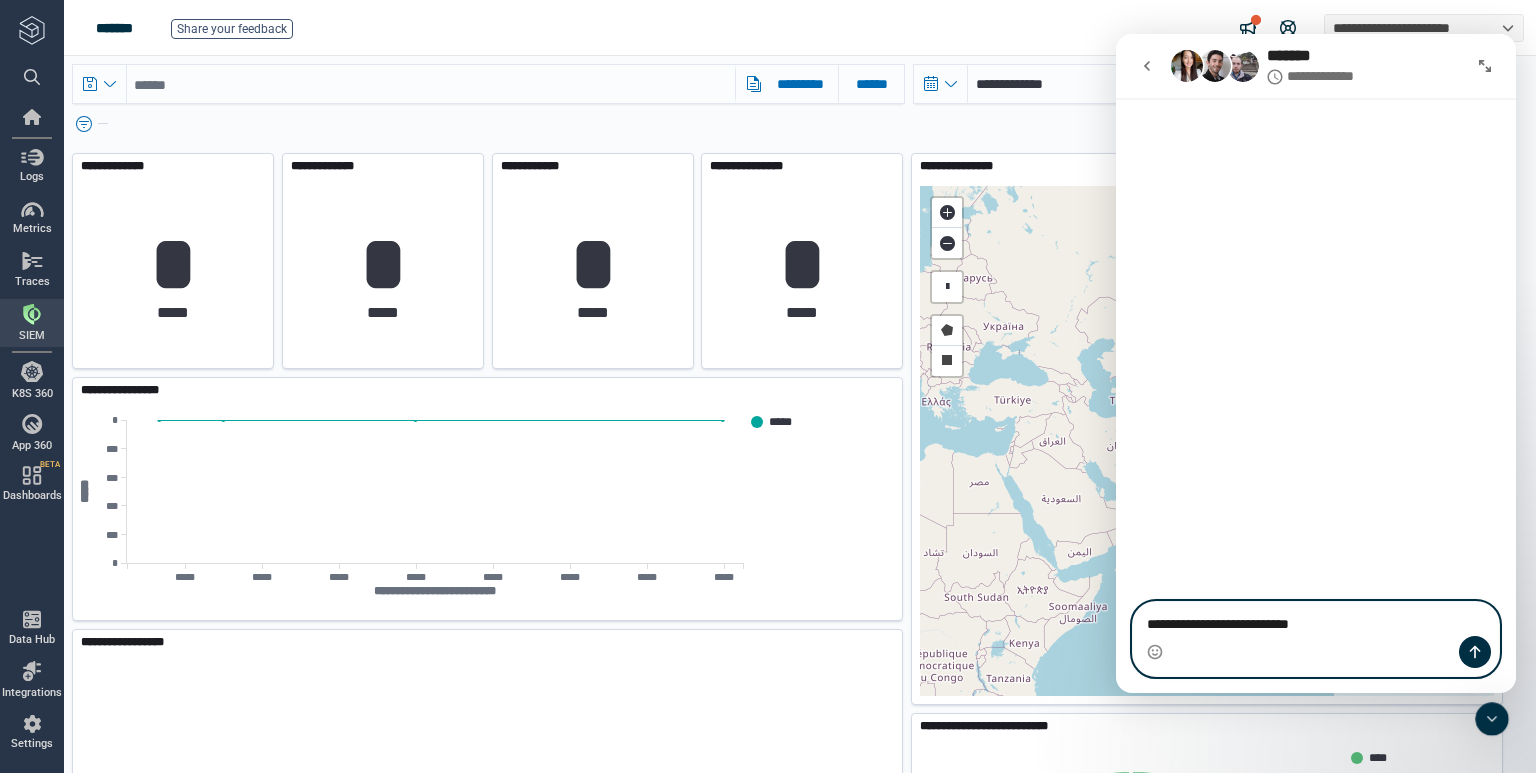 type on "**********" 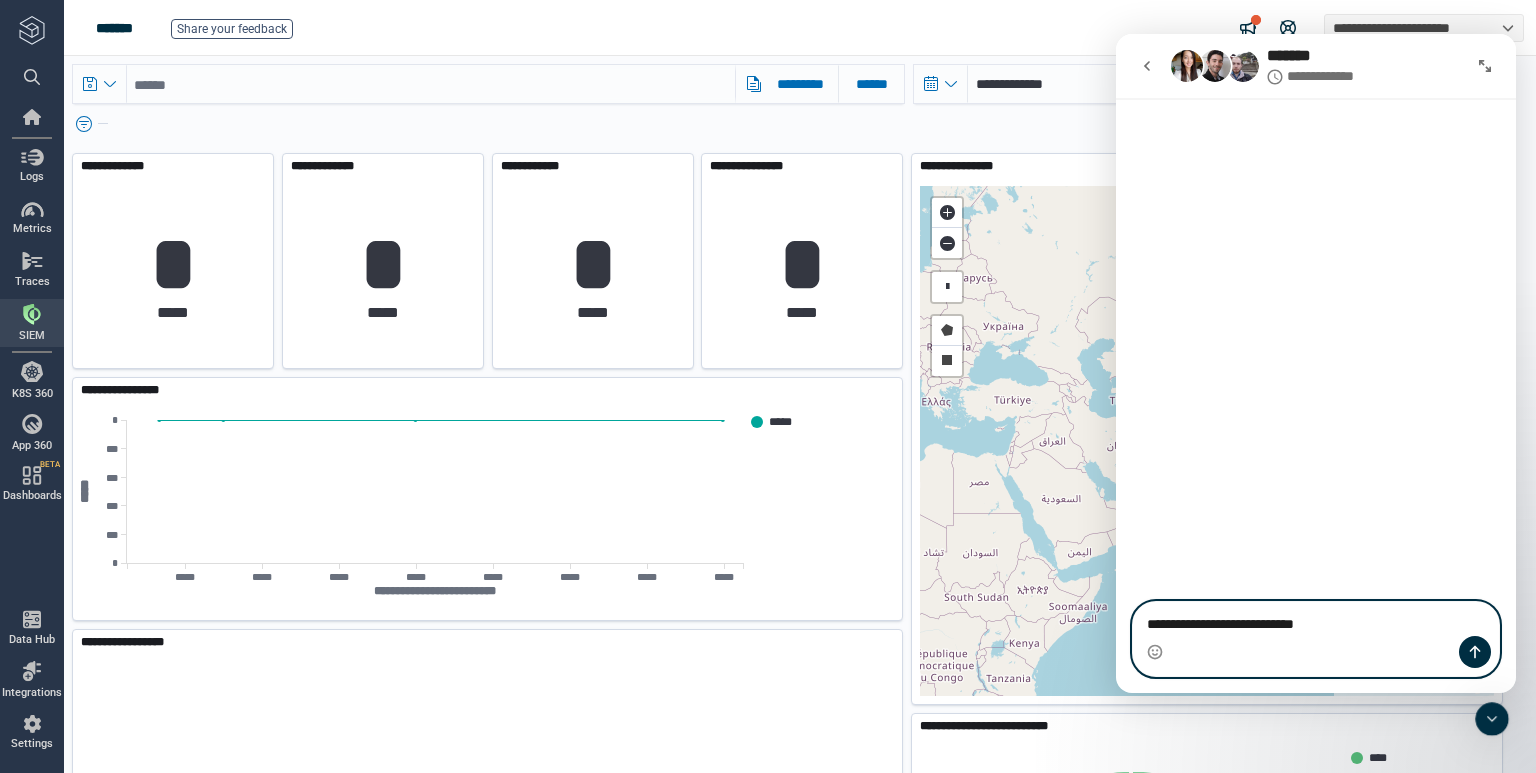 type 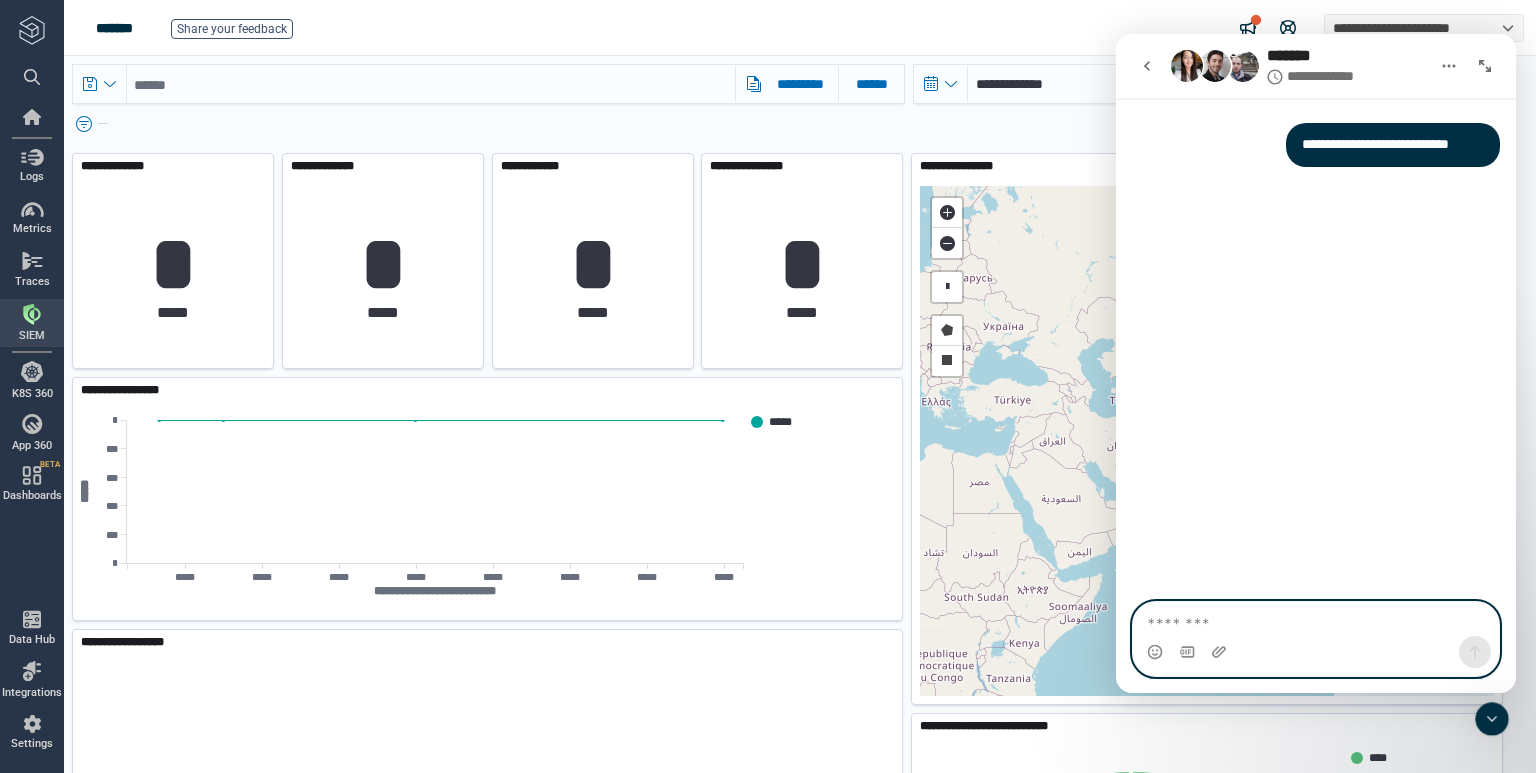 click at bounding box center [1316, 619] 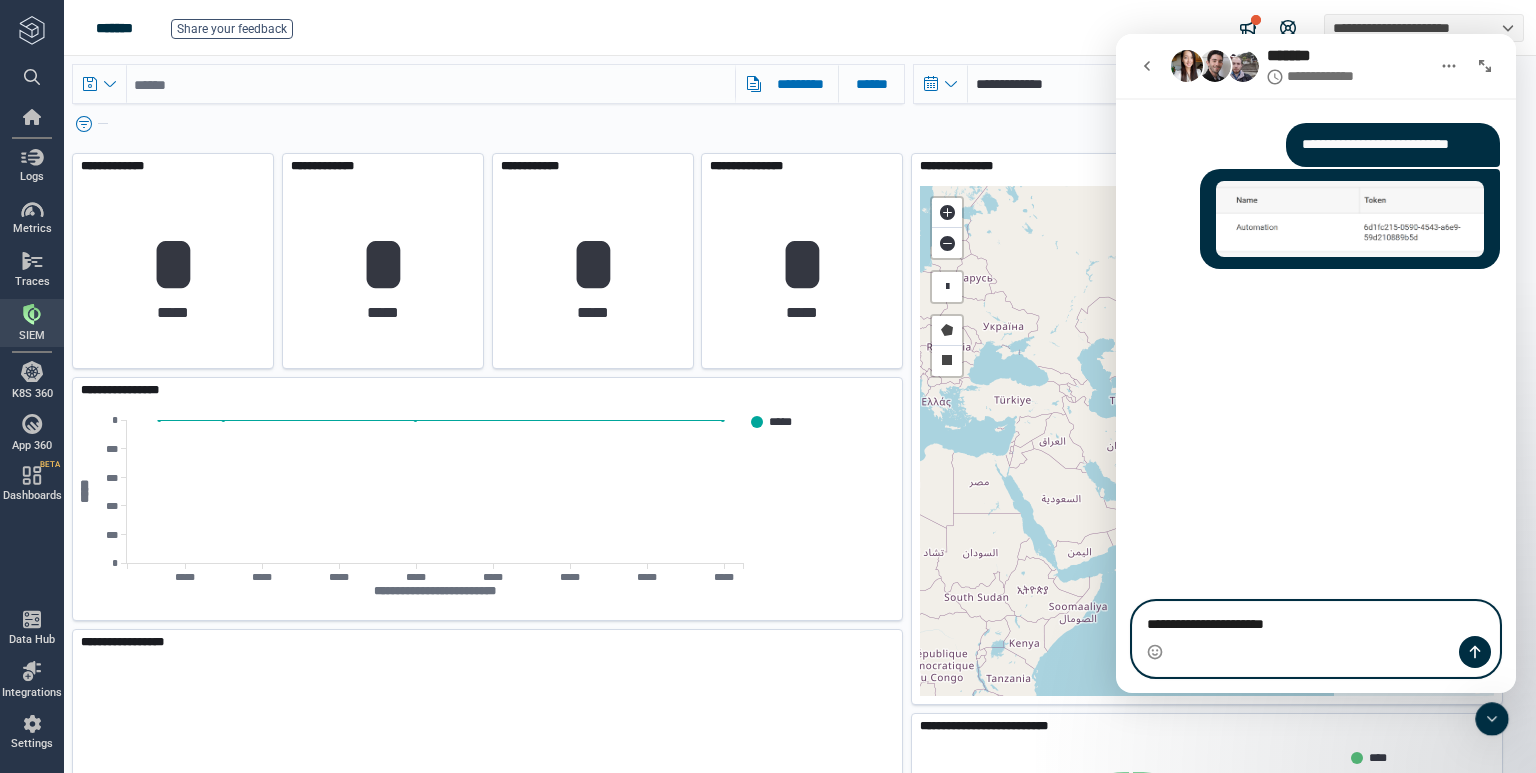 type on "**********" 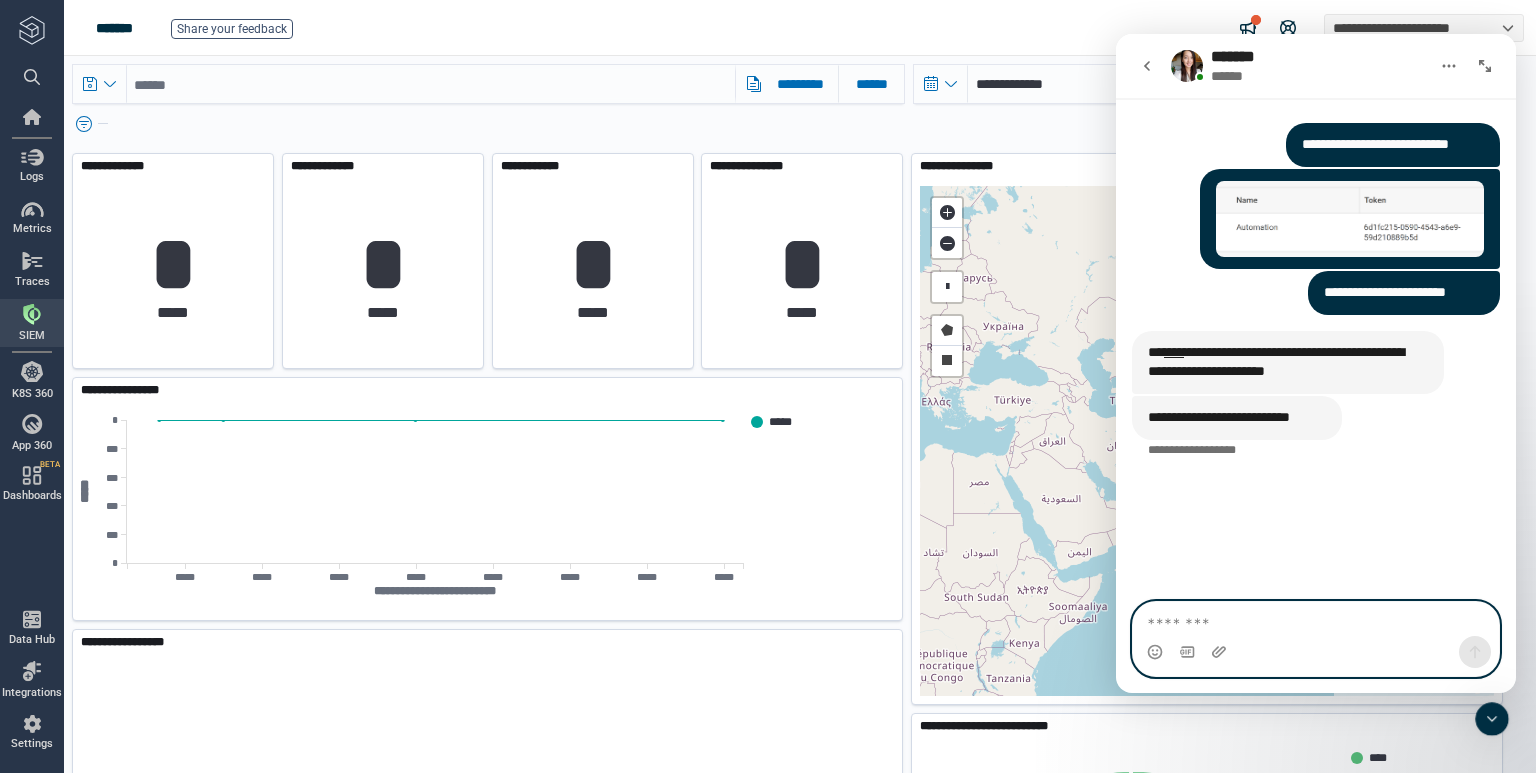 paste on "**********" 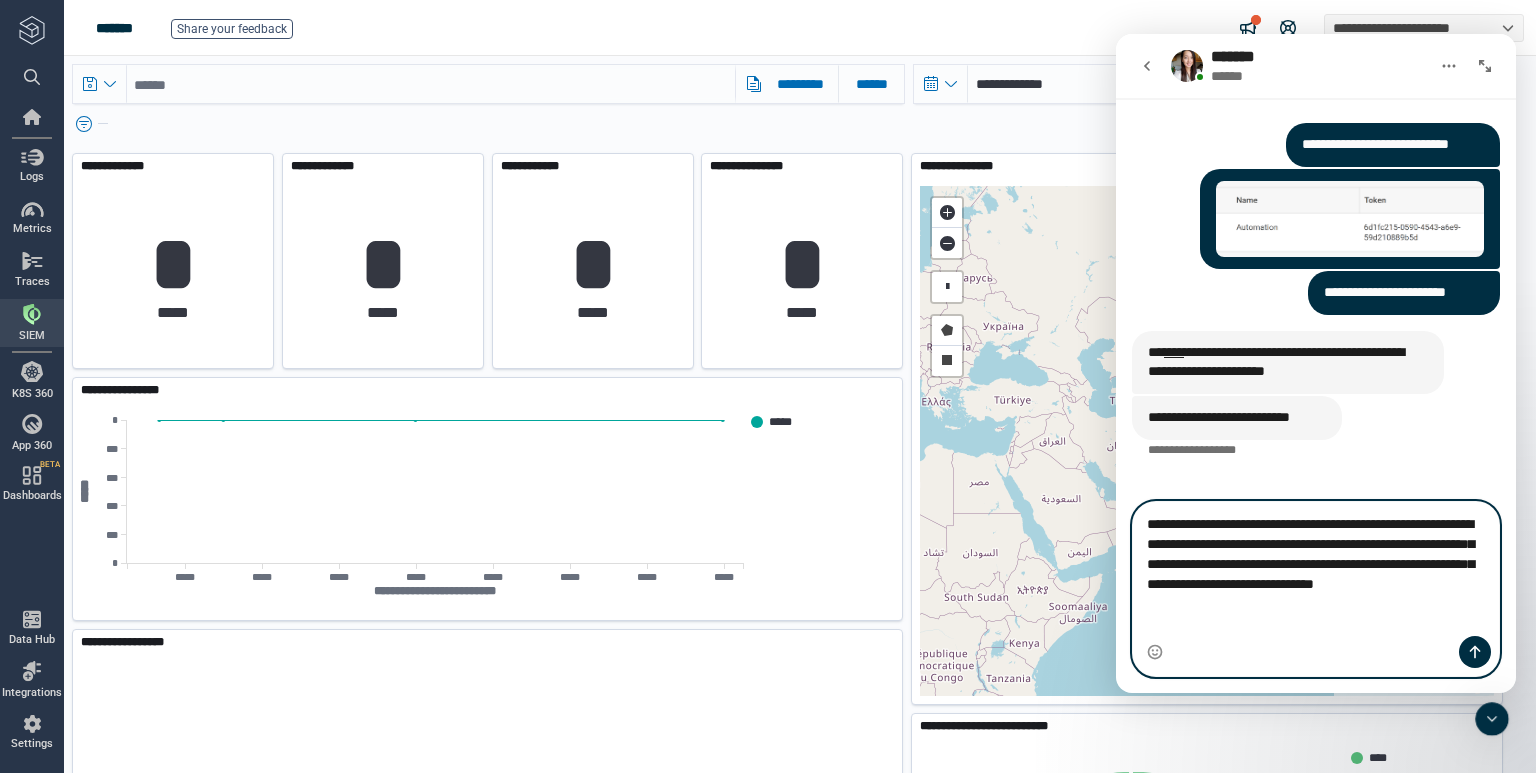 type 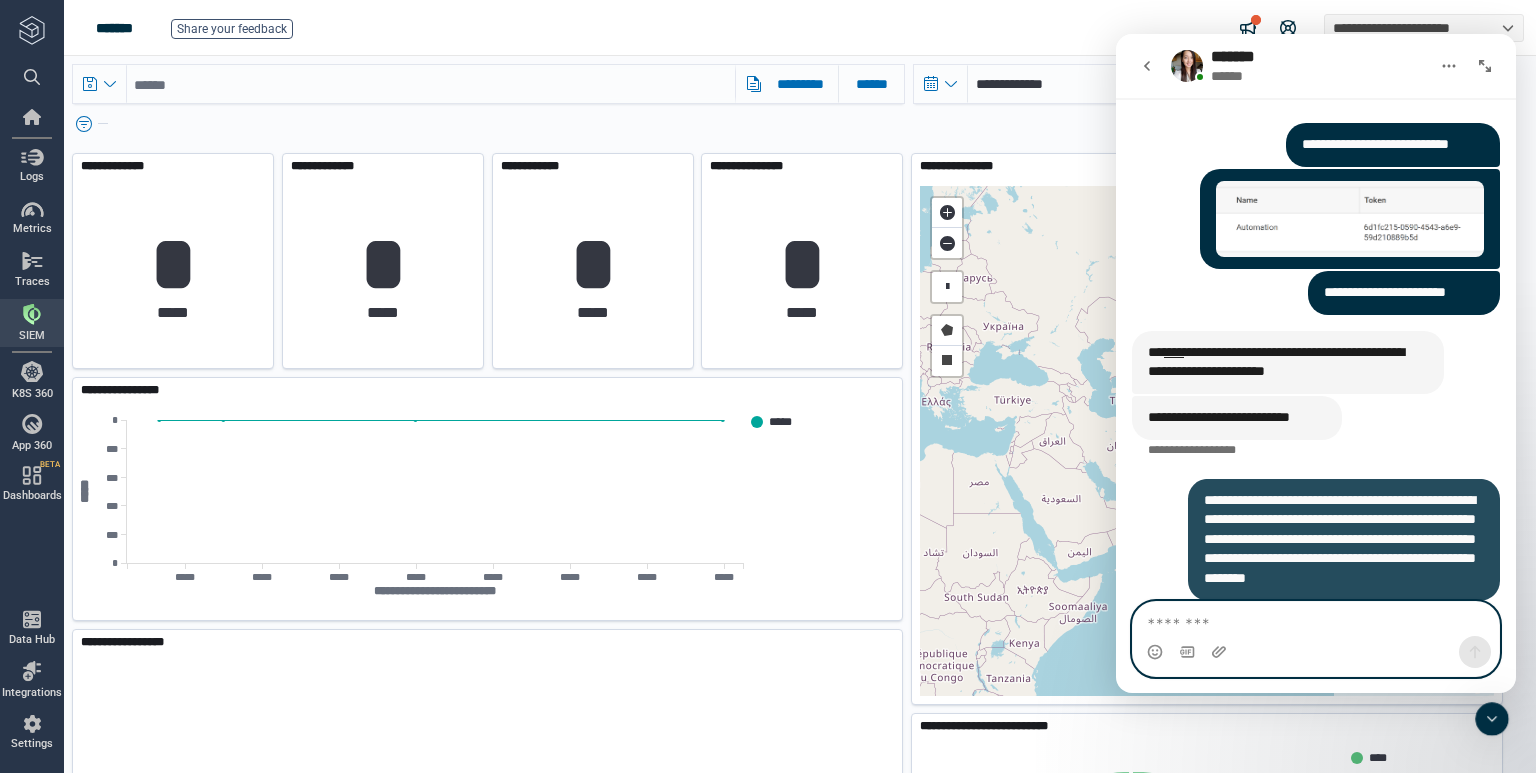scroll, scrollTop: 56, scrollLeft: 0, axis: vertical 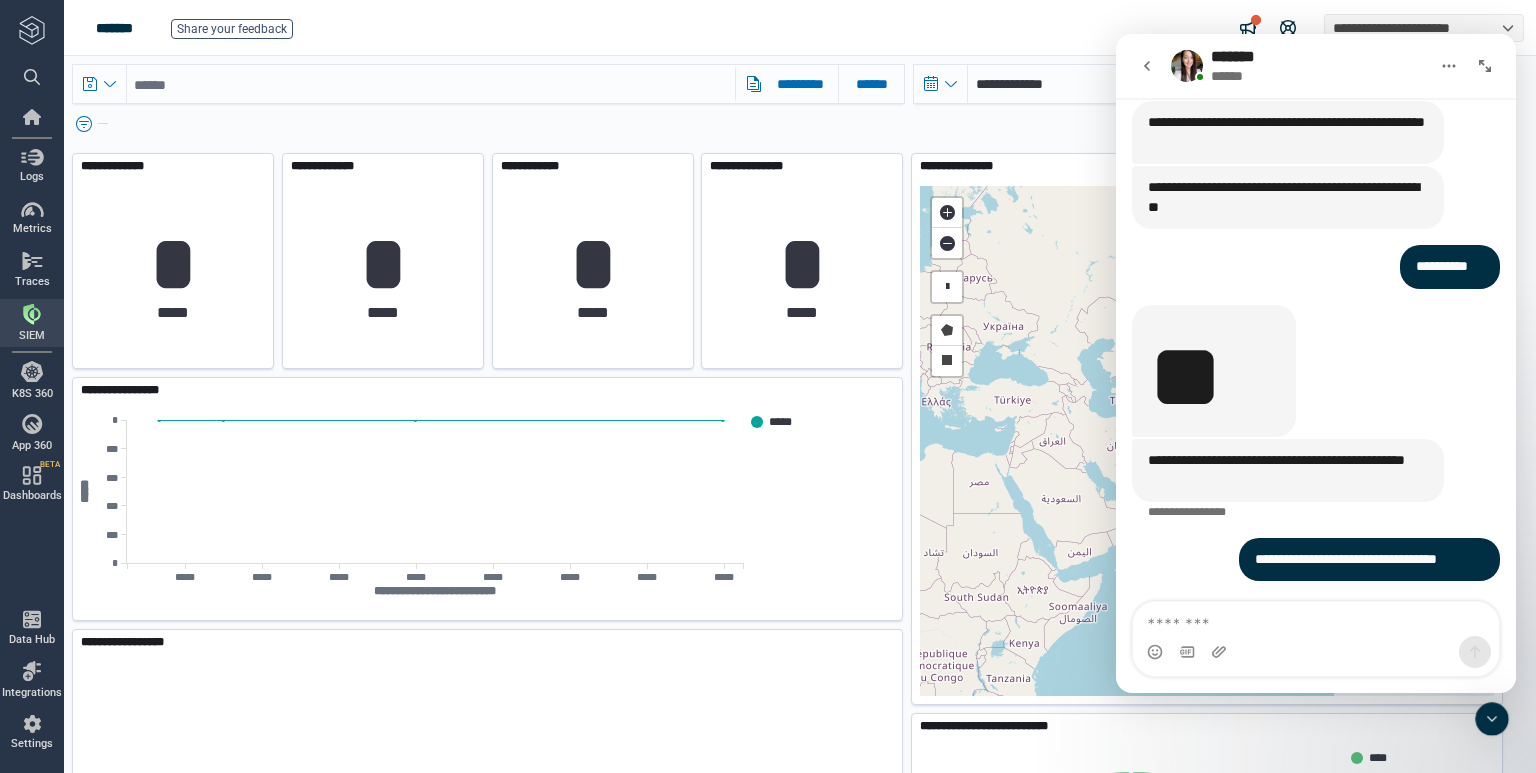click 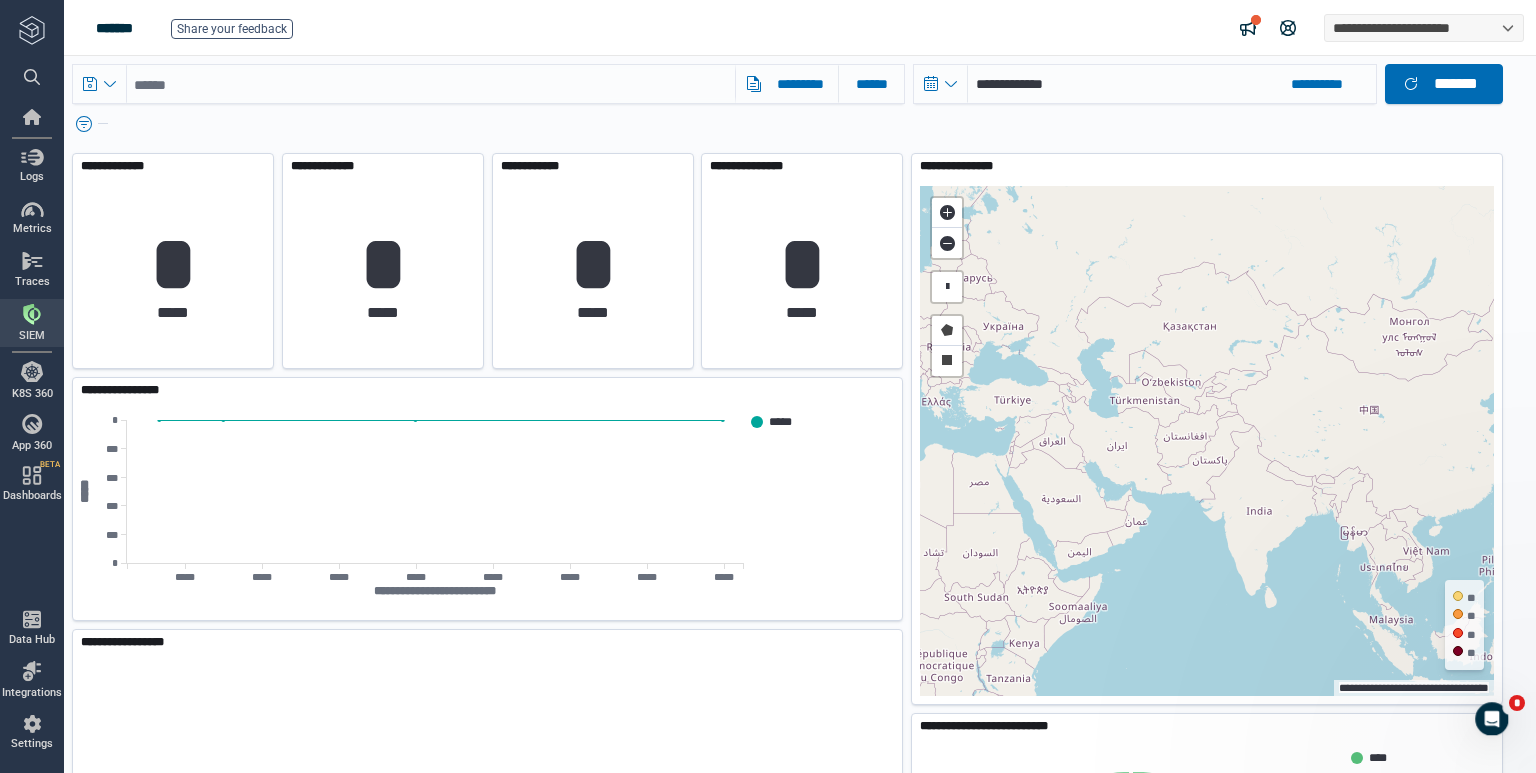 scroll, scrollTop: 0, scrollLeft: 0, axis: both 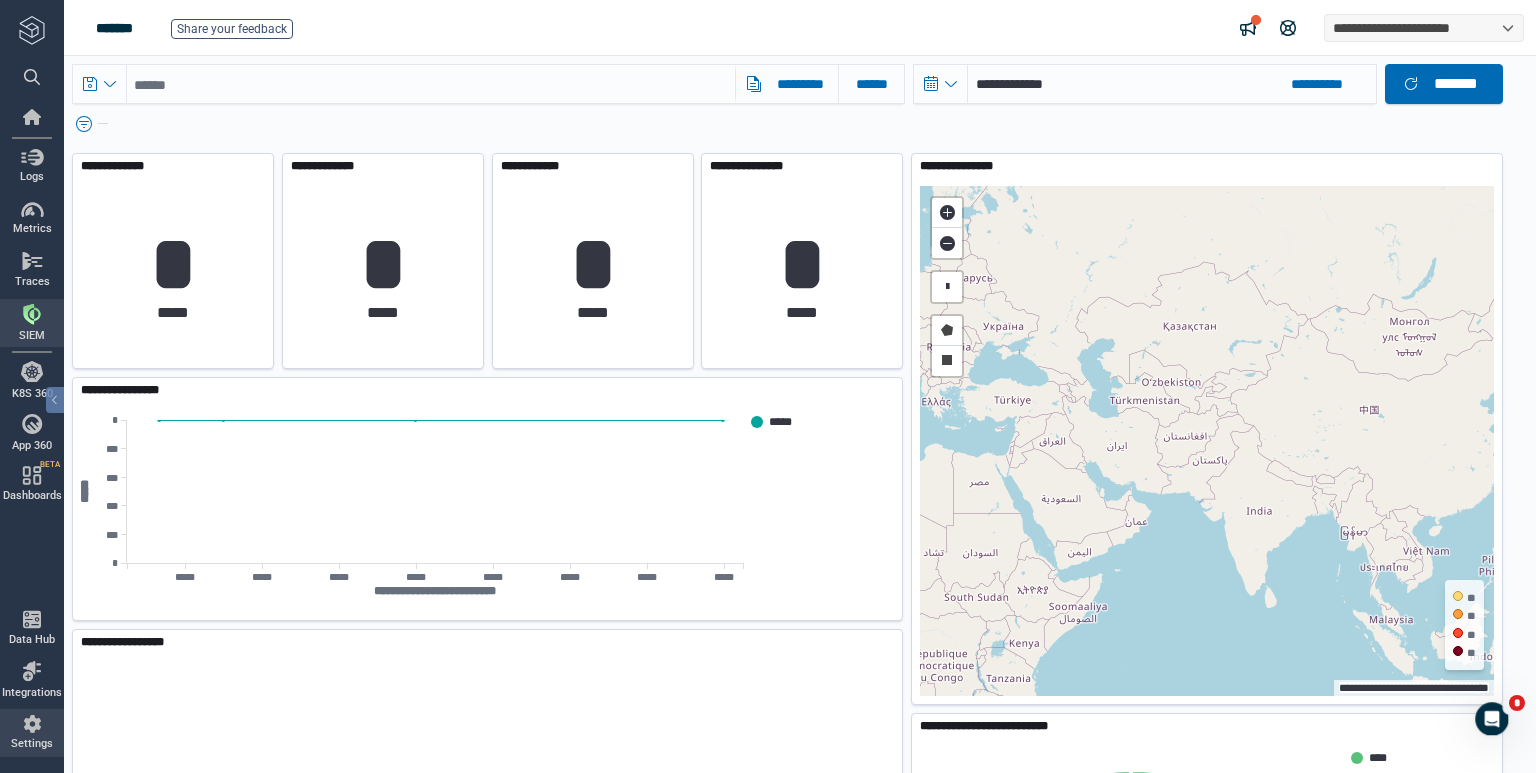 click on "Settings" at bounding box center [32, 744] 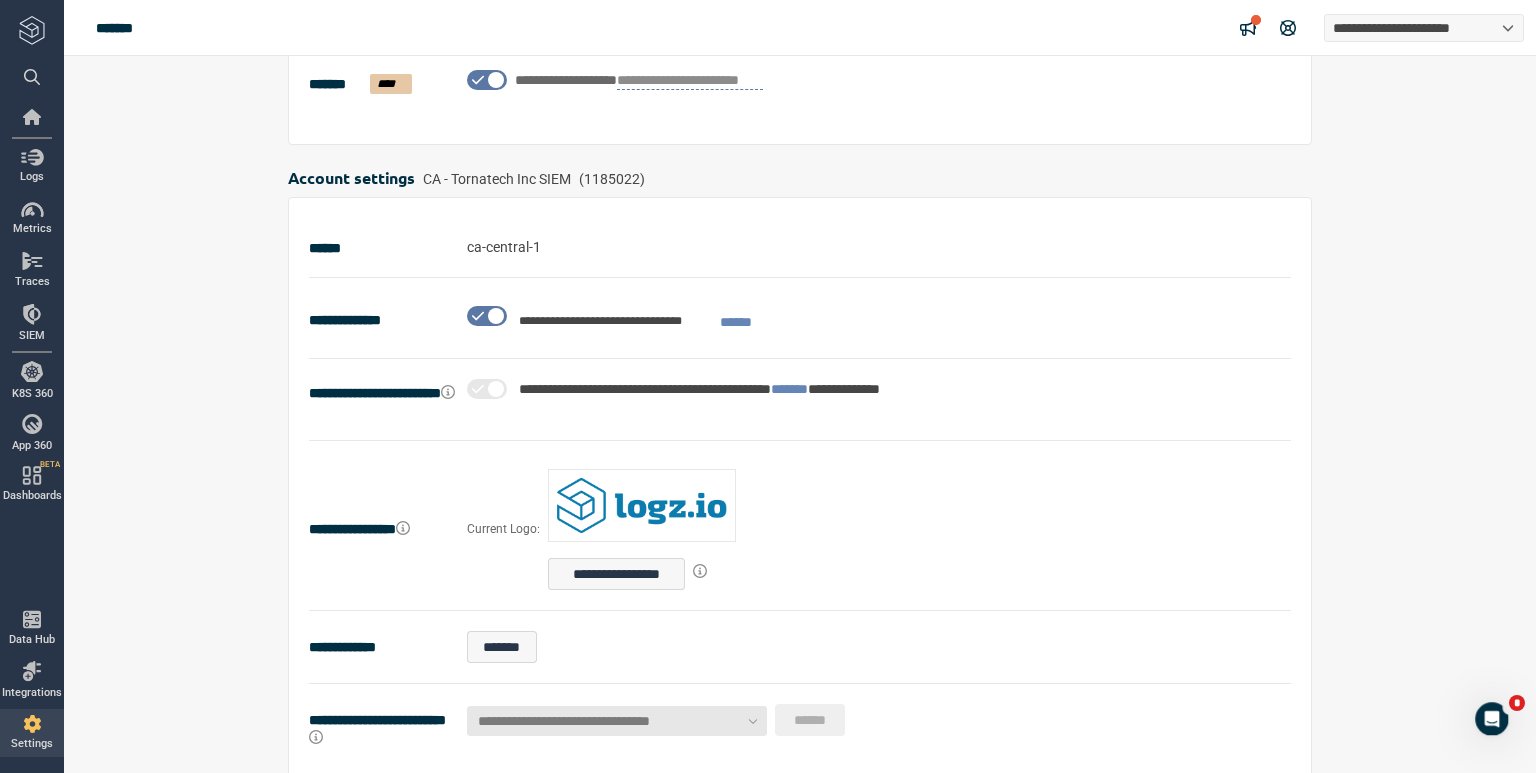 scroll, scrollTop: 266, scrollLeft: 0, axis: vertical 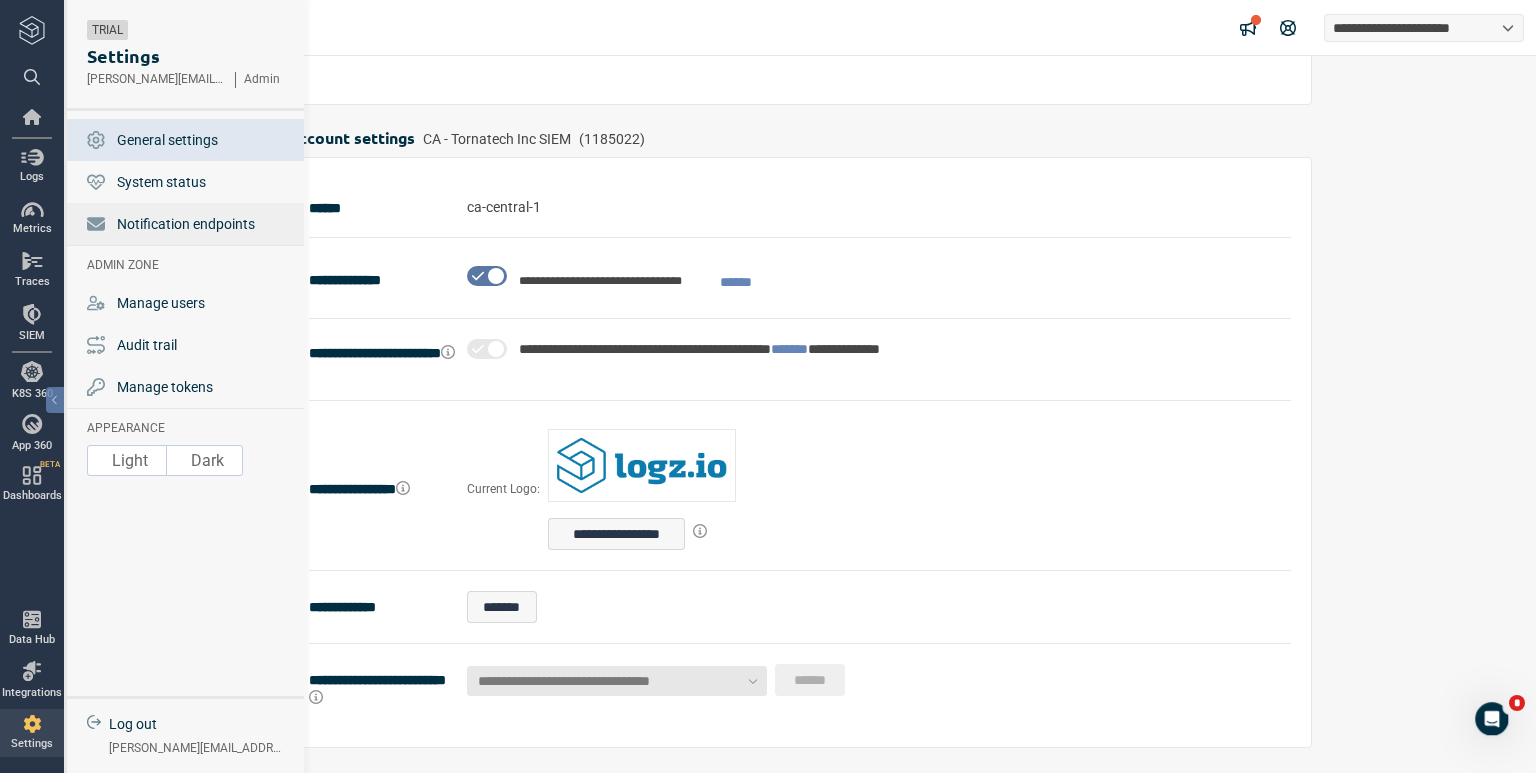 click on "Notification endpoints" at bounding box center [186, 224] 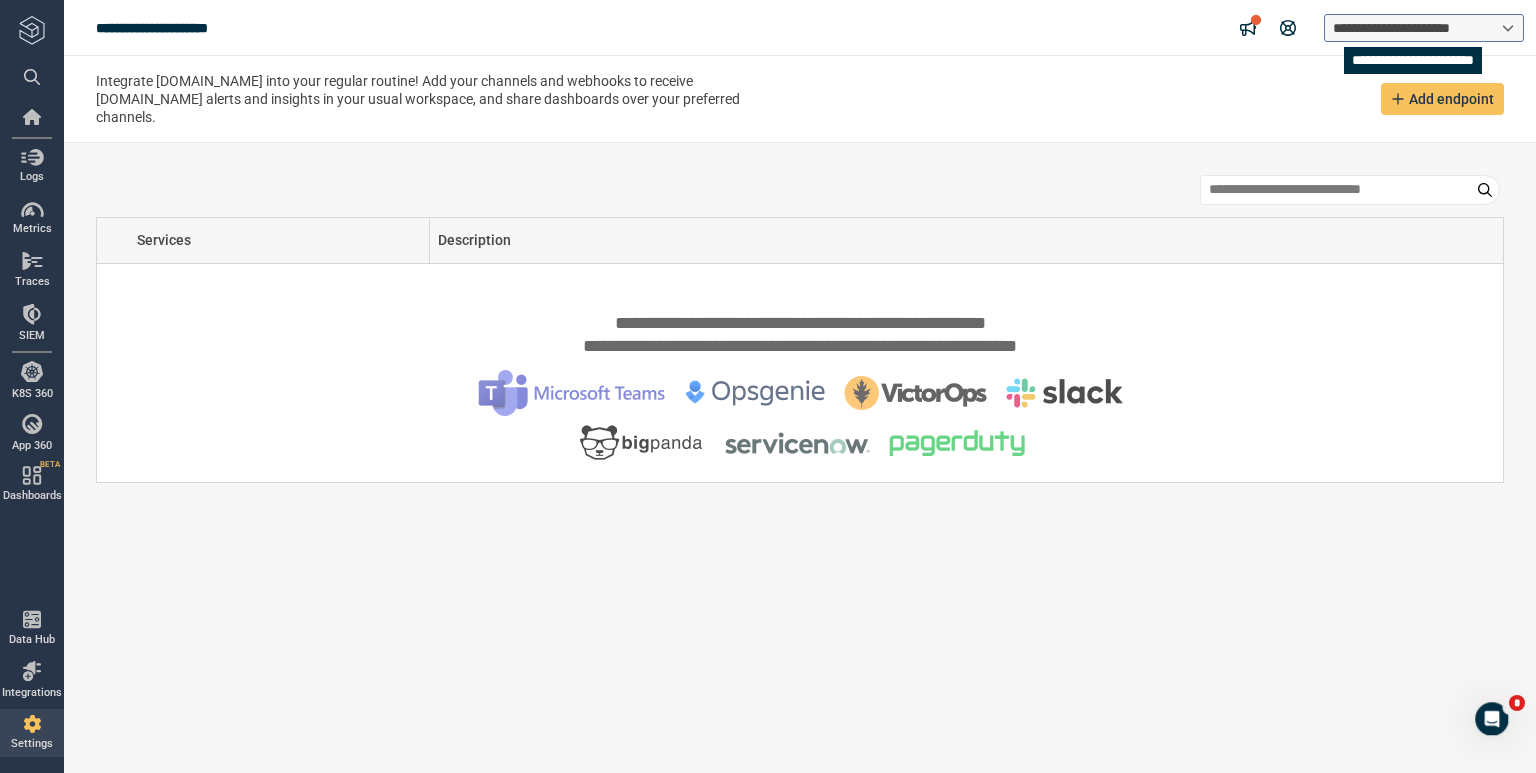 click on "**********" at bounding box center (1408, 28) 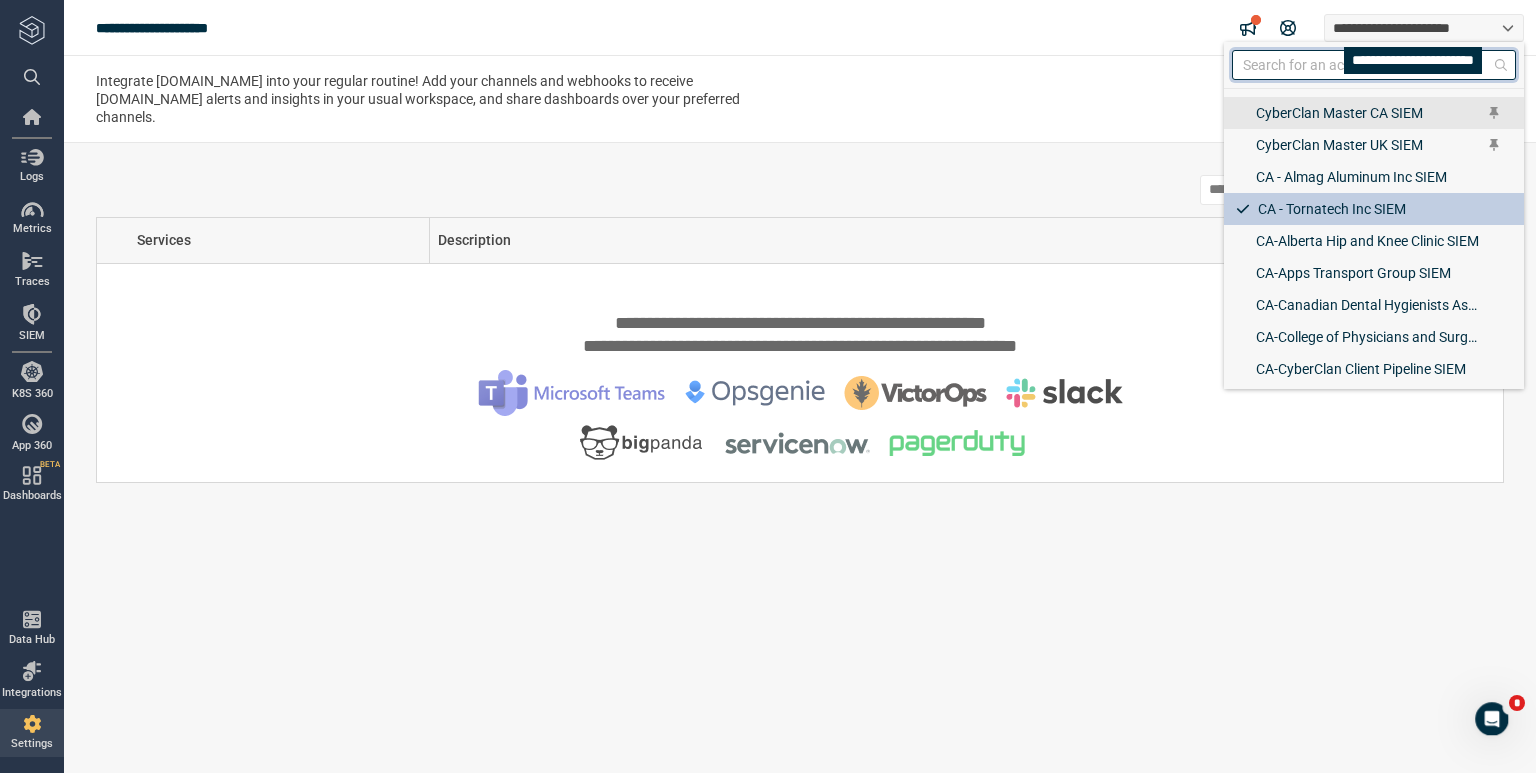 scroll, scrollTop: 609, scrollLeft: 0, axis: vertical 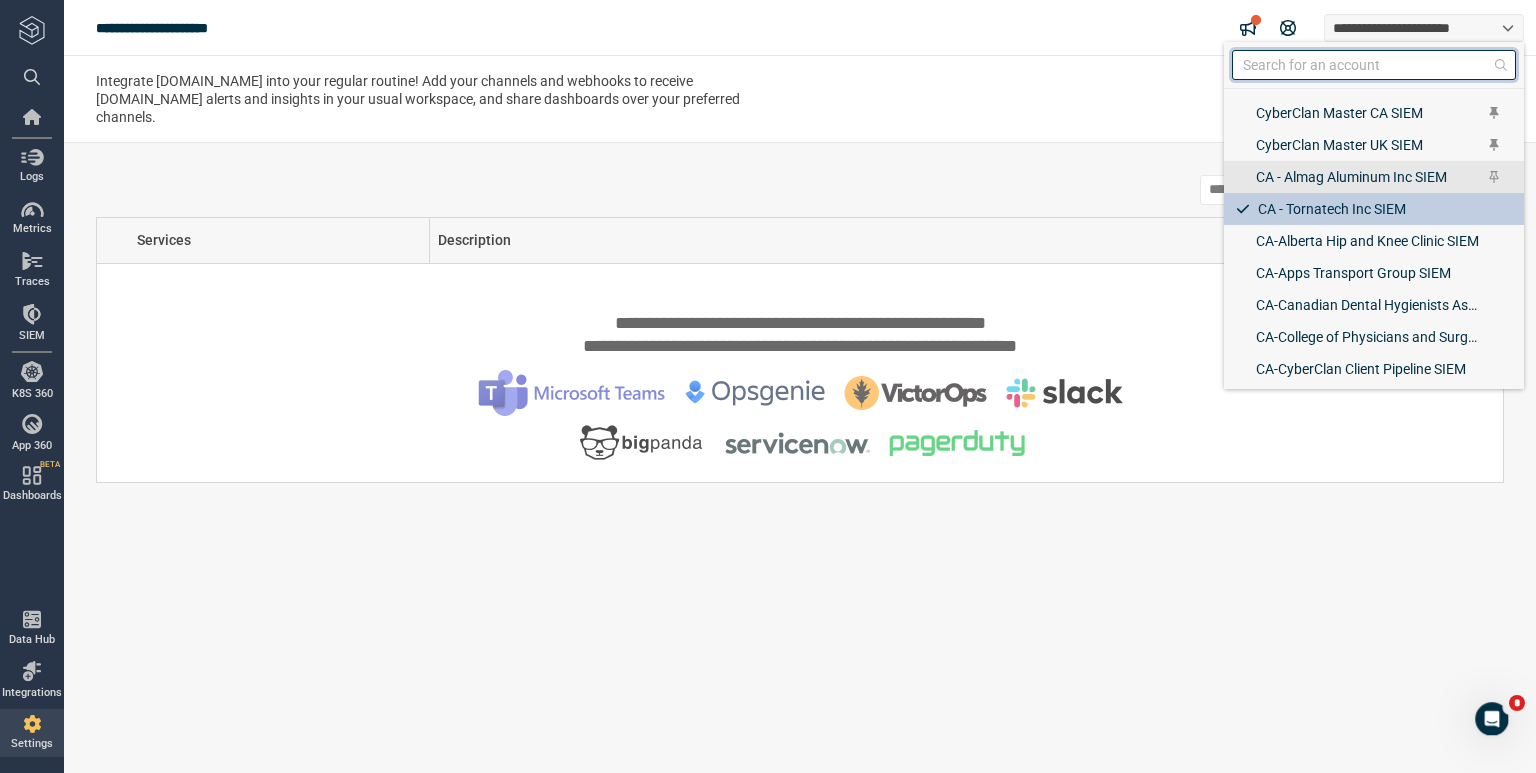 click on "CA - Almag Aluminum Inc SIEM" at bounding box center [1374, 177] 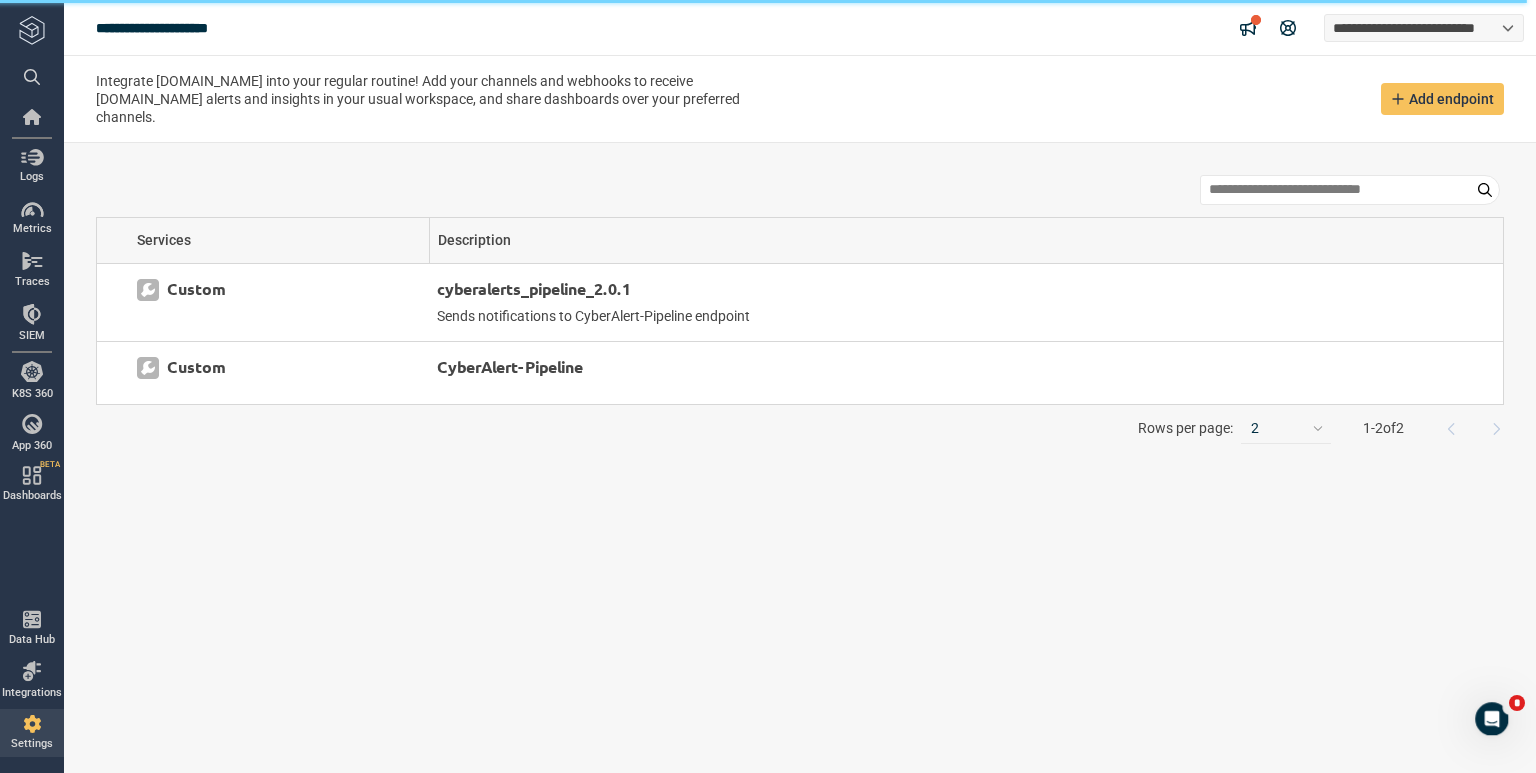 scroll, scrollTop: 0, scrollLeft: 0, axis: both 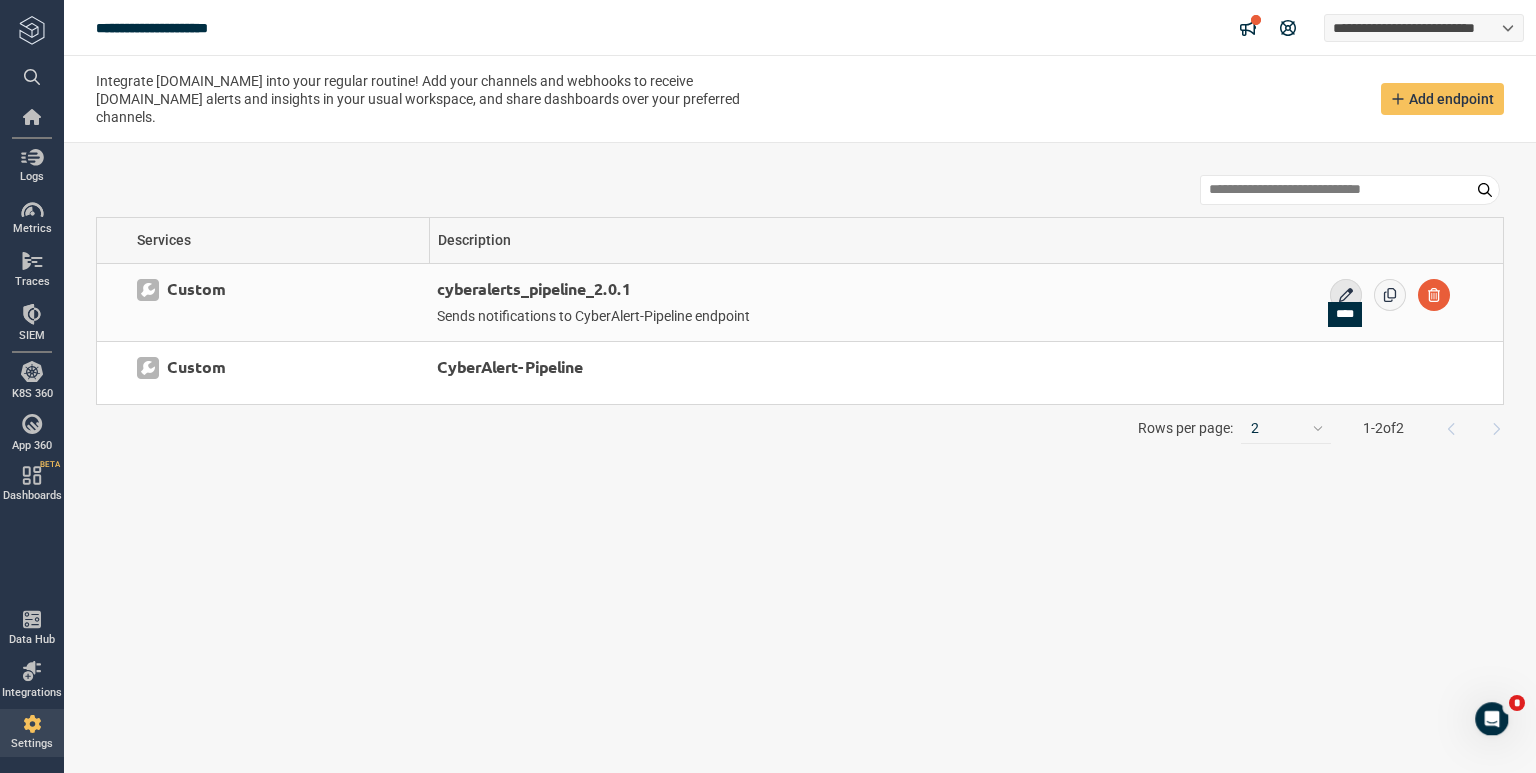 click at bounding box center [1346, 295] 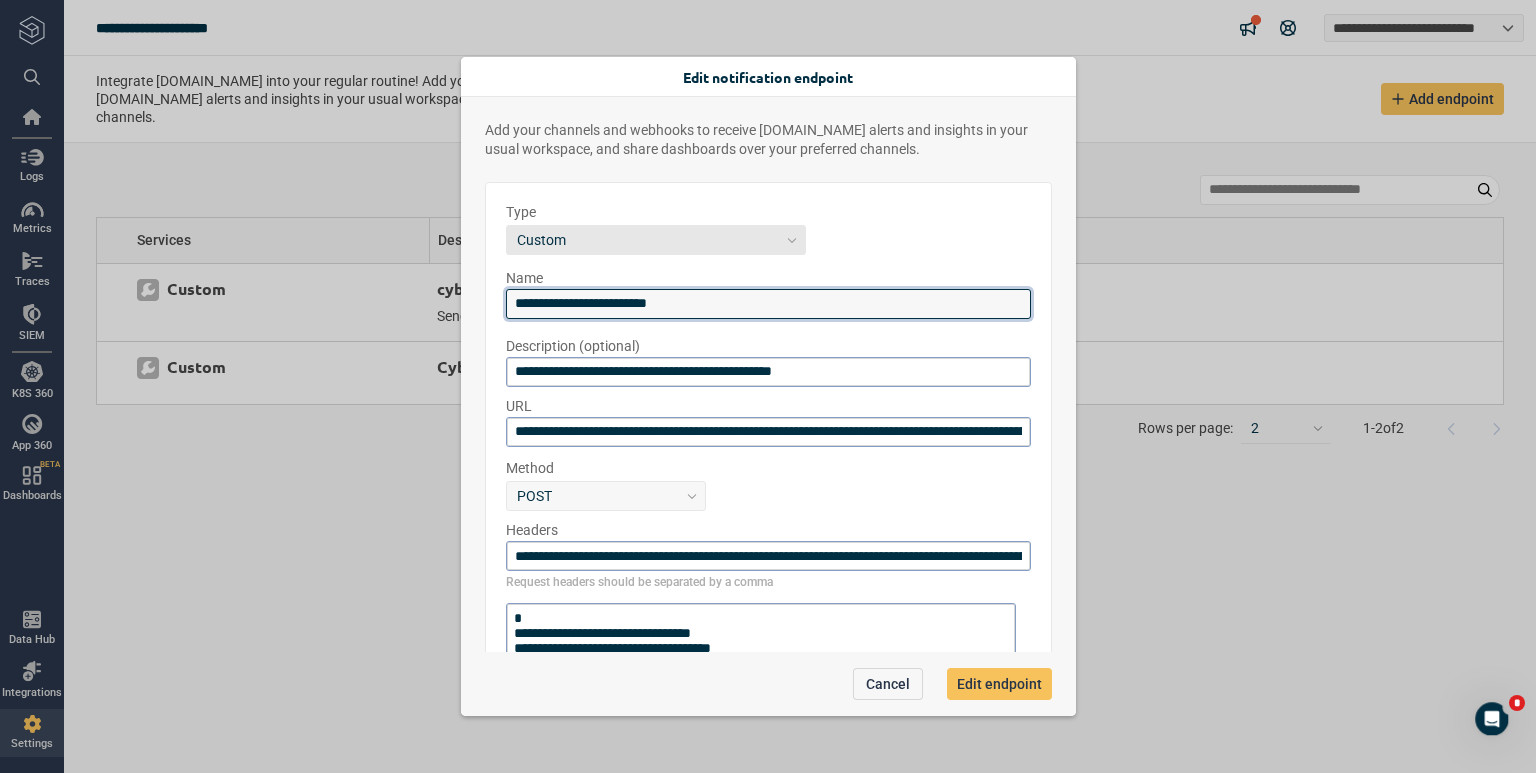 click on "**********" at bounding box center [768, 304] 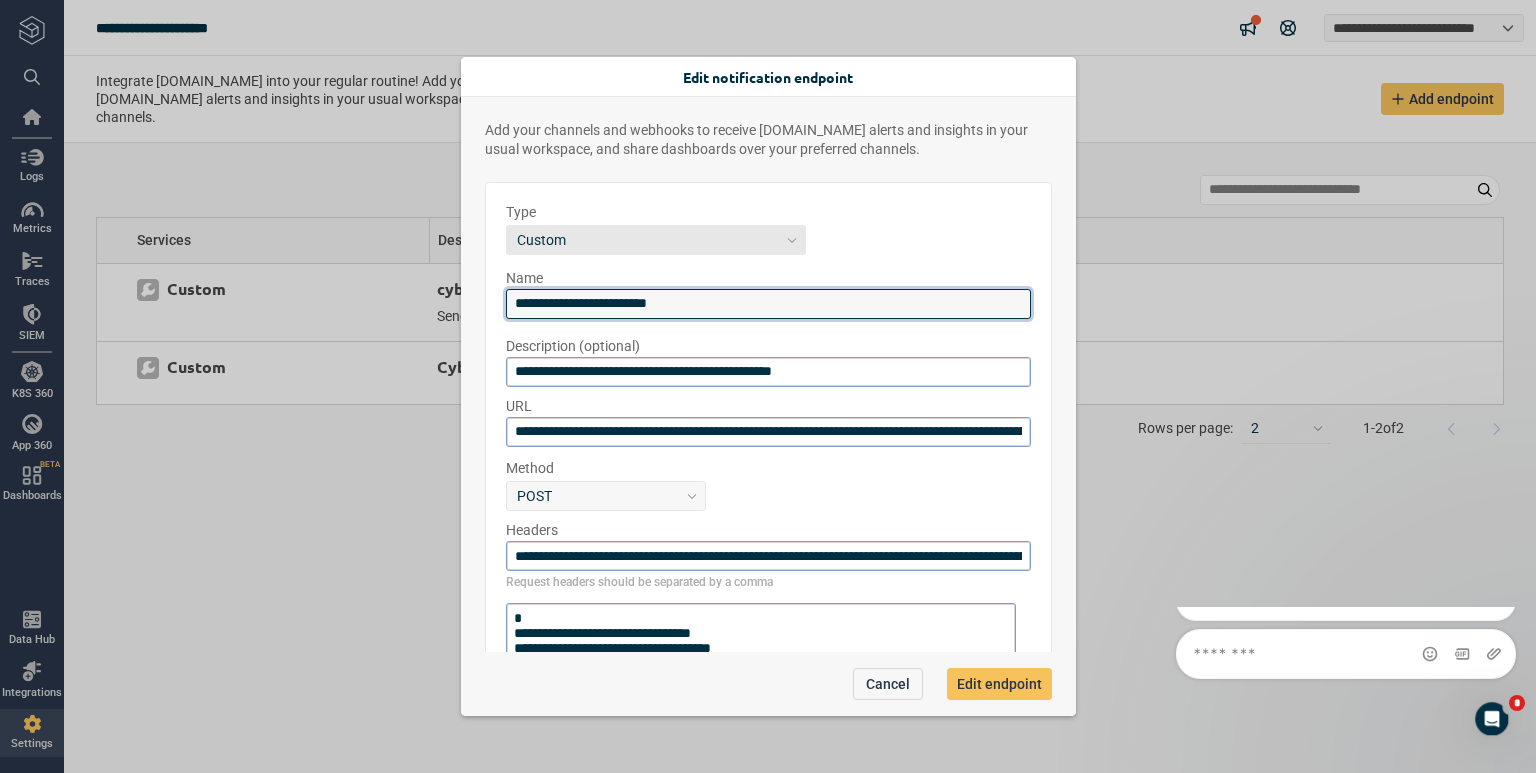 scroll, scrollTop: 0, scrollLeft: 0, axis: both 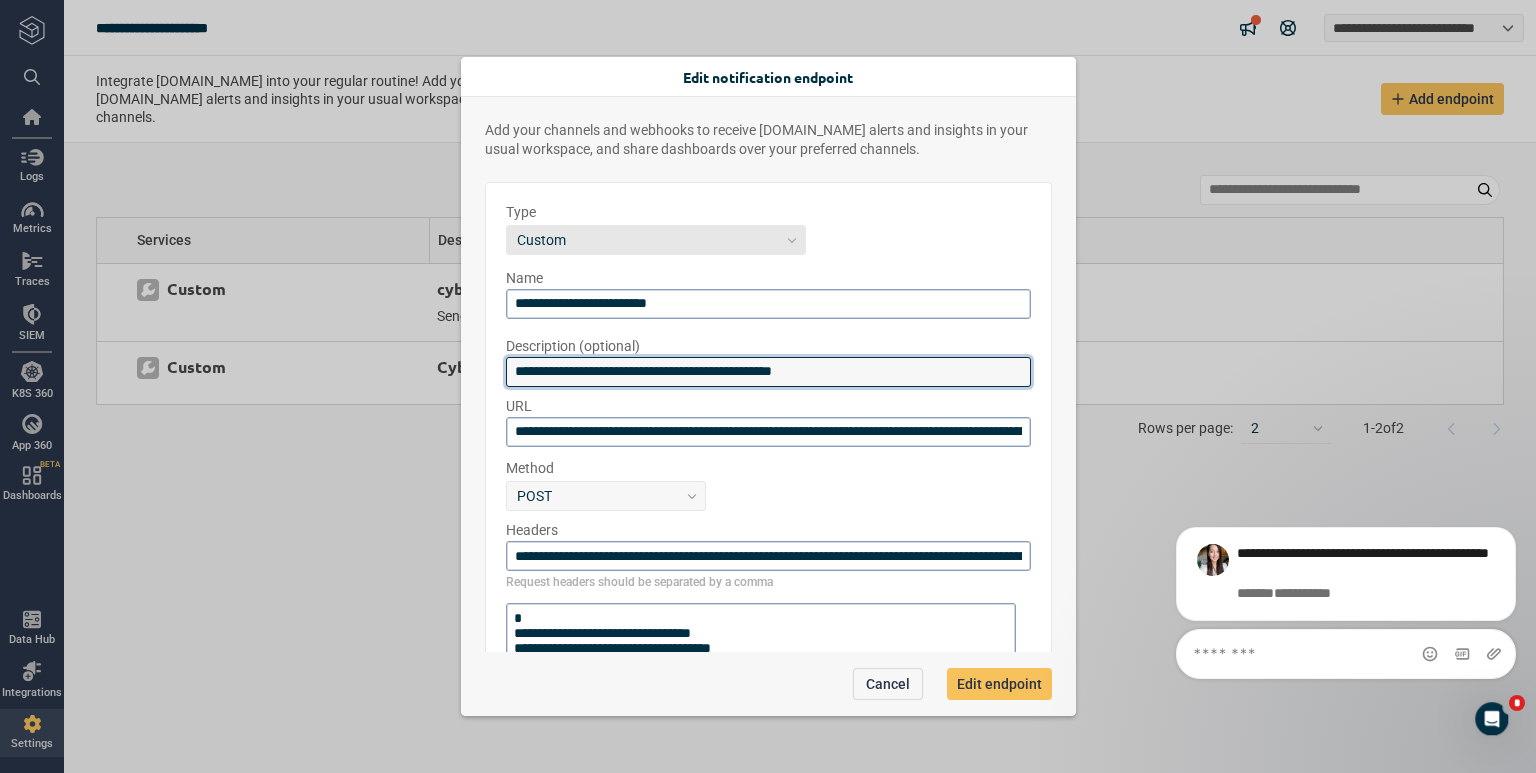 click on "**********" at bounding box center [768, 372] 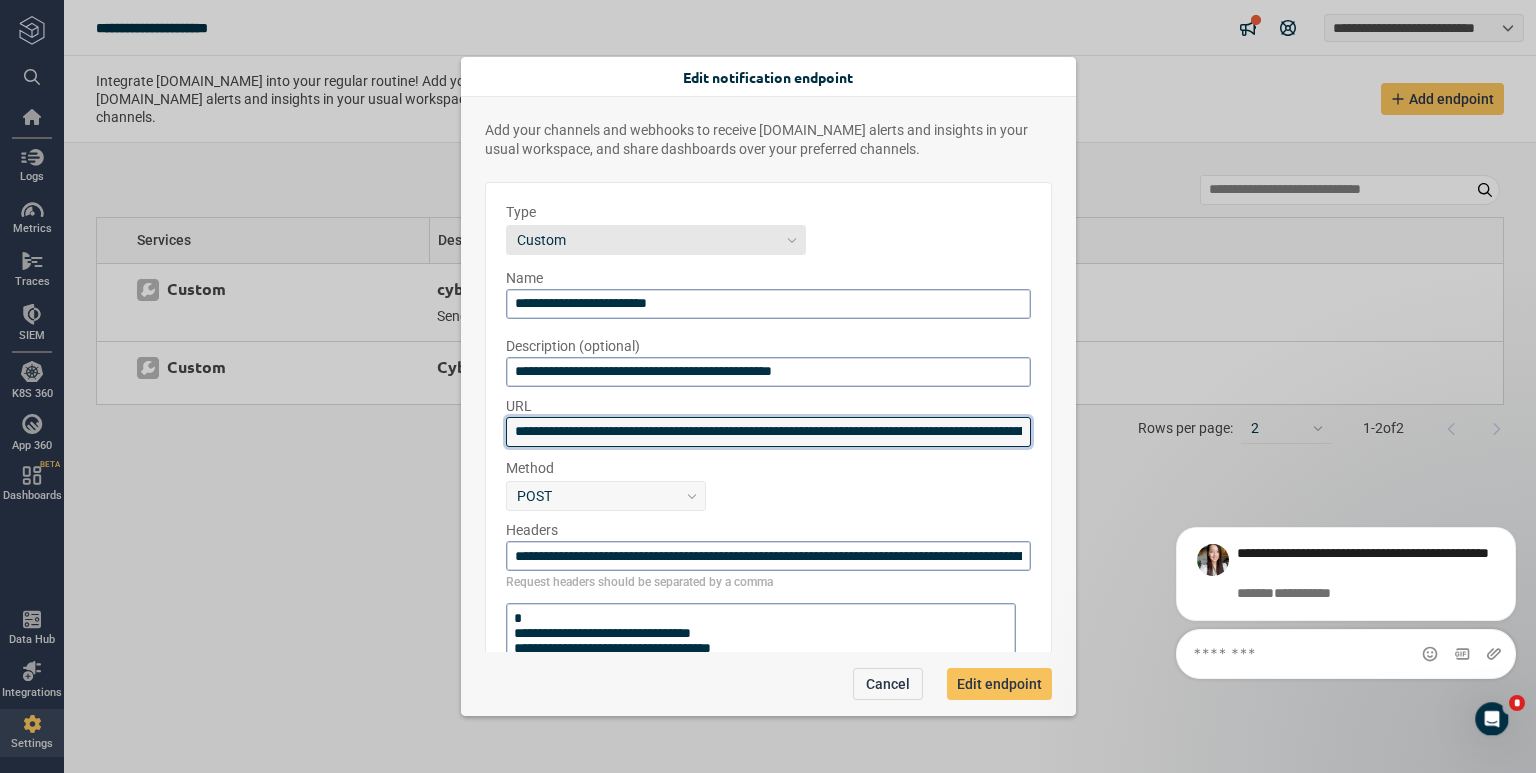 click on "**********" at bounding box center (768, 432) 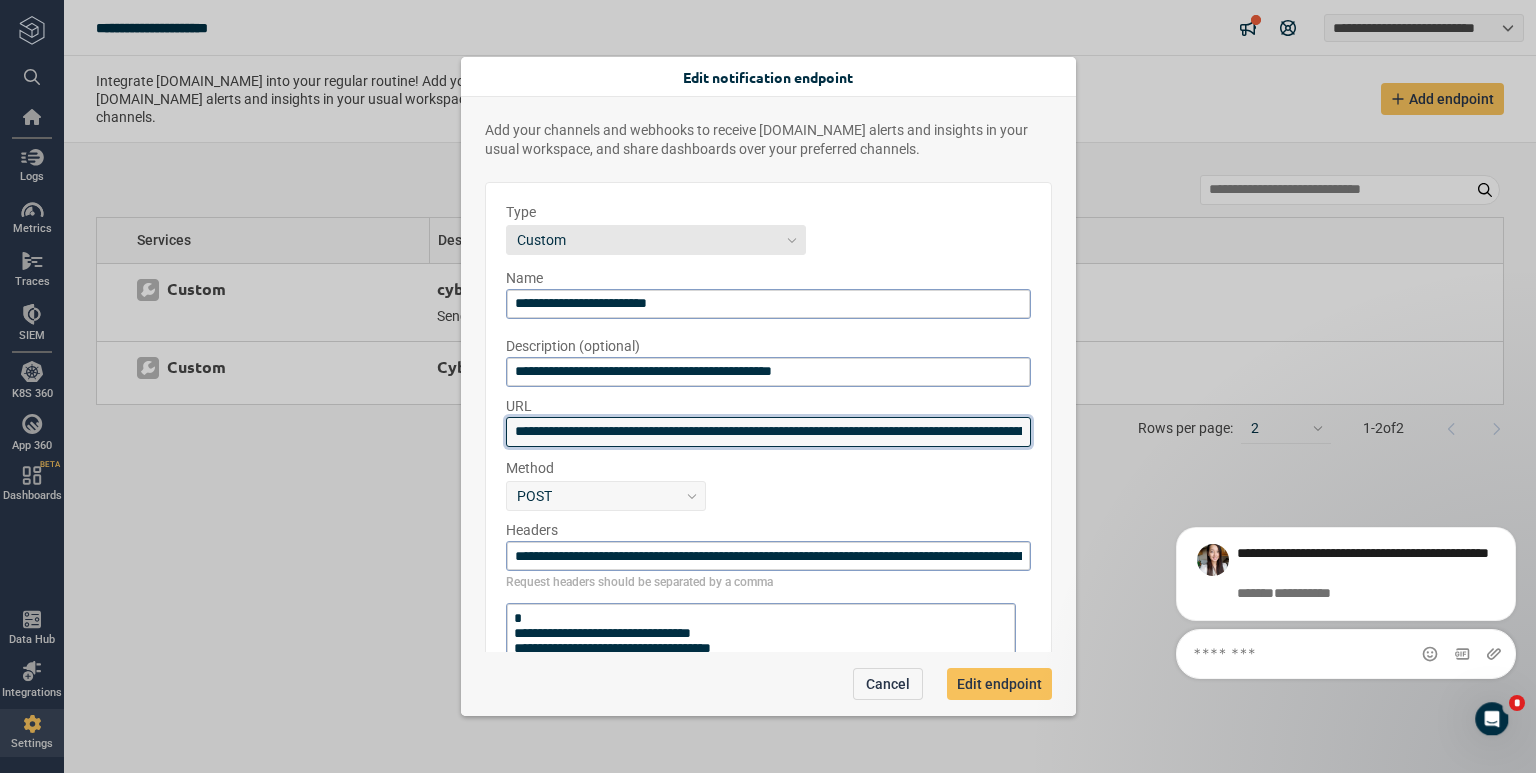 scroll, scrollTop: 100, scrollLeft: 0, axis: vertical 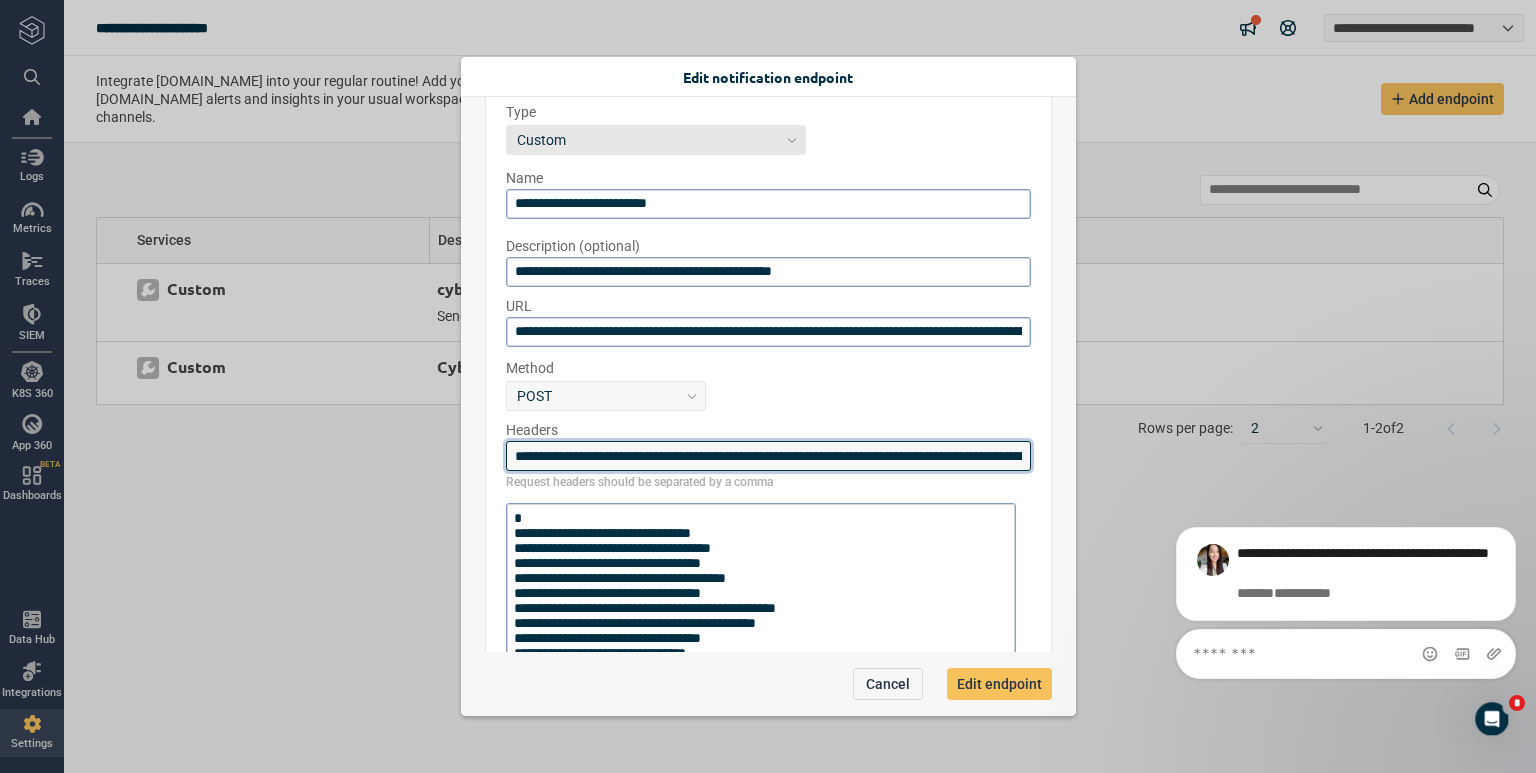 click on "**********" at bounding box center (768, 456) 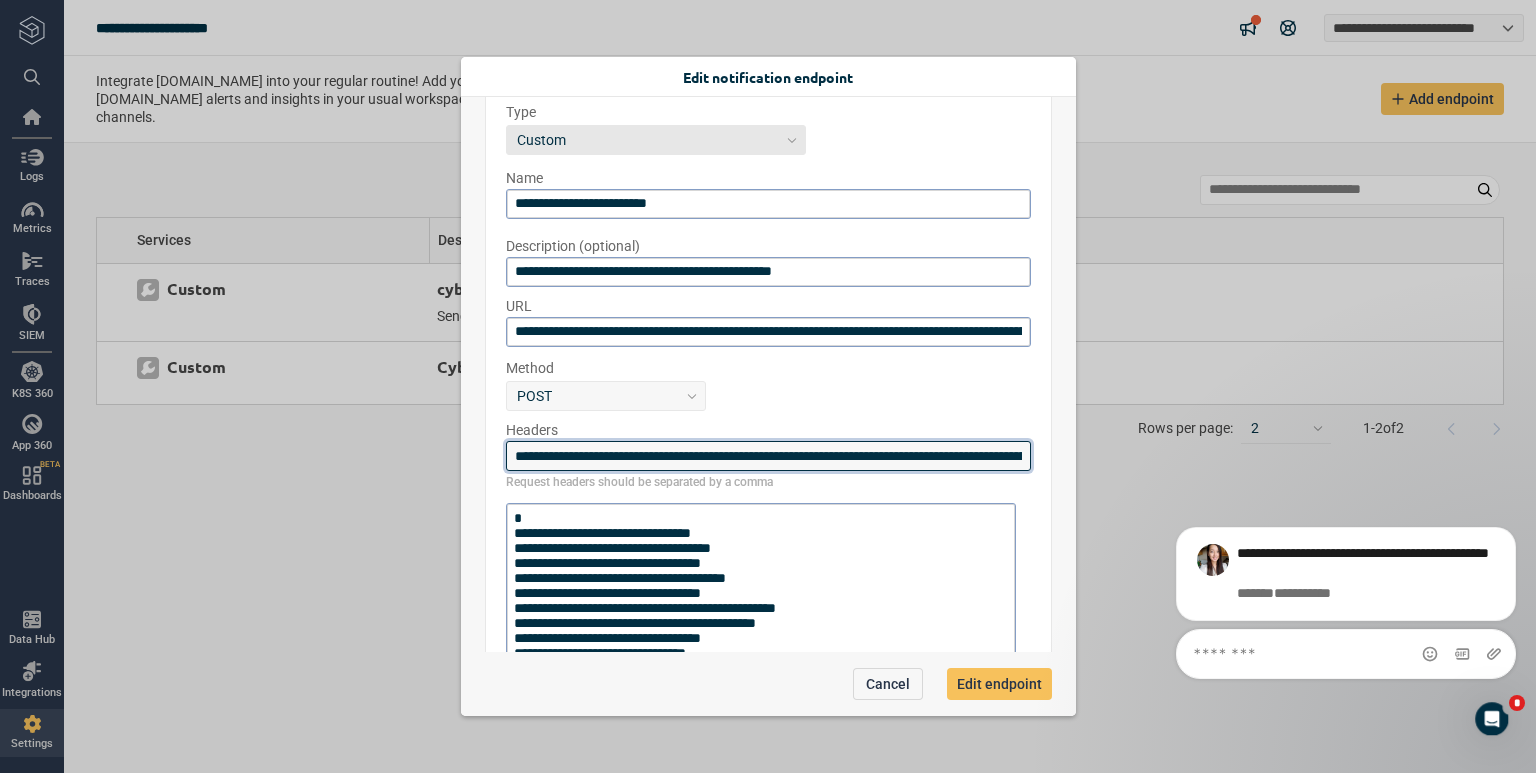 scroll, scrollTop: 166, scrollLeft: 0, axis: vertical 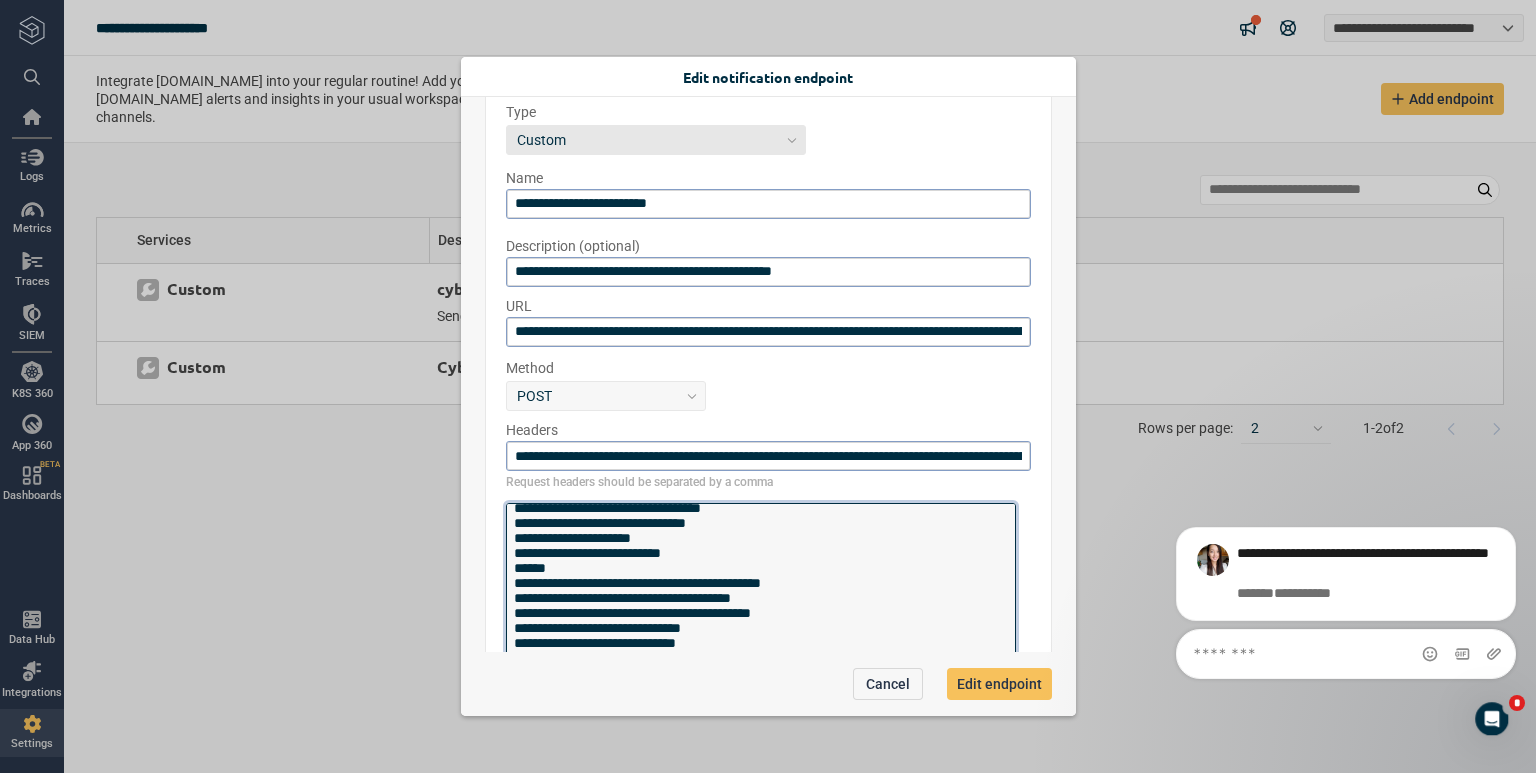 click on "**********" at bounding box center (761, 596) 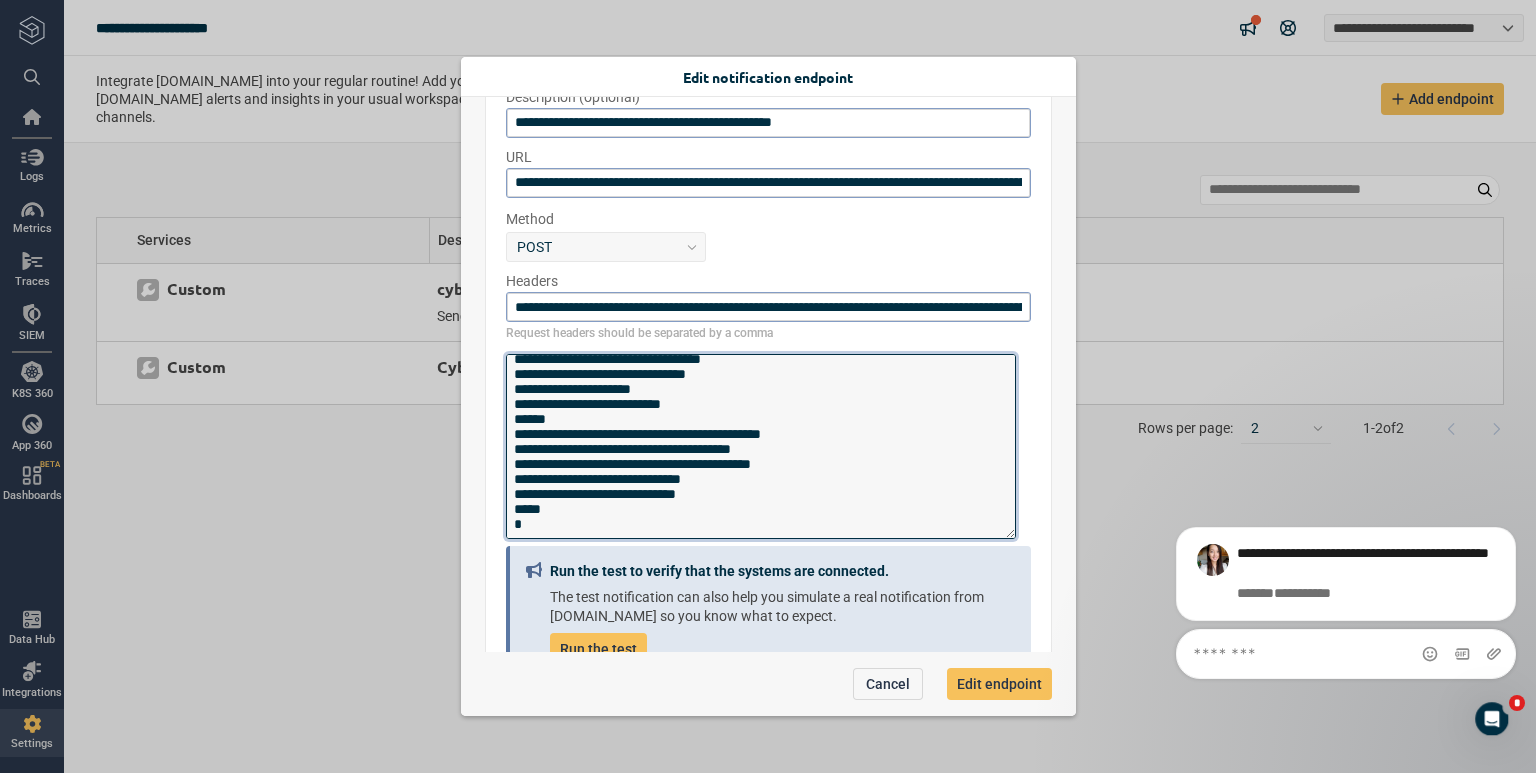 scroll, scrollTop: 324, scrollLeft: 0, axis: vertical 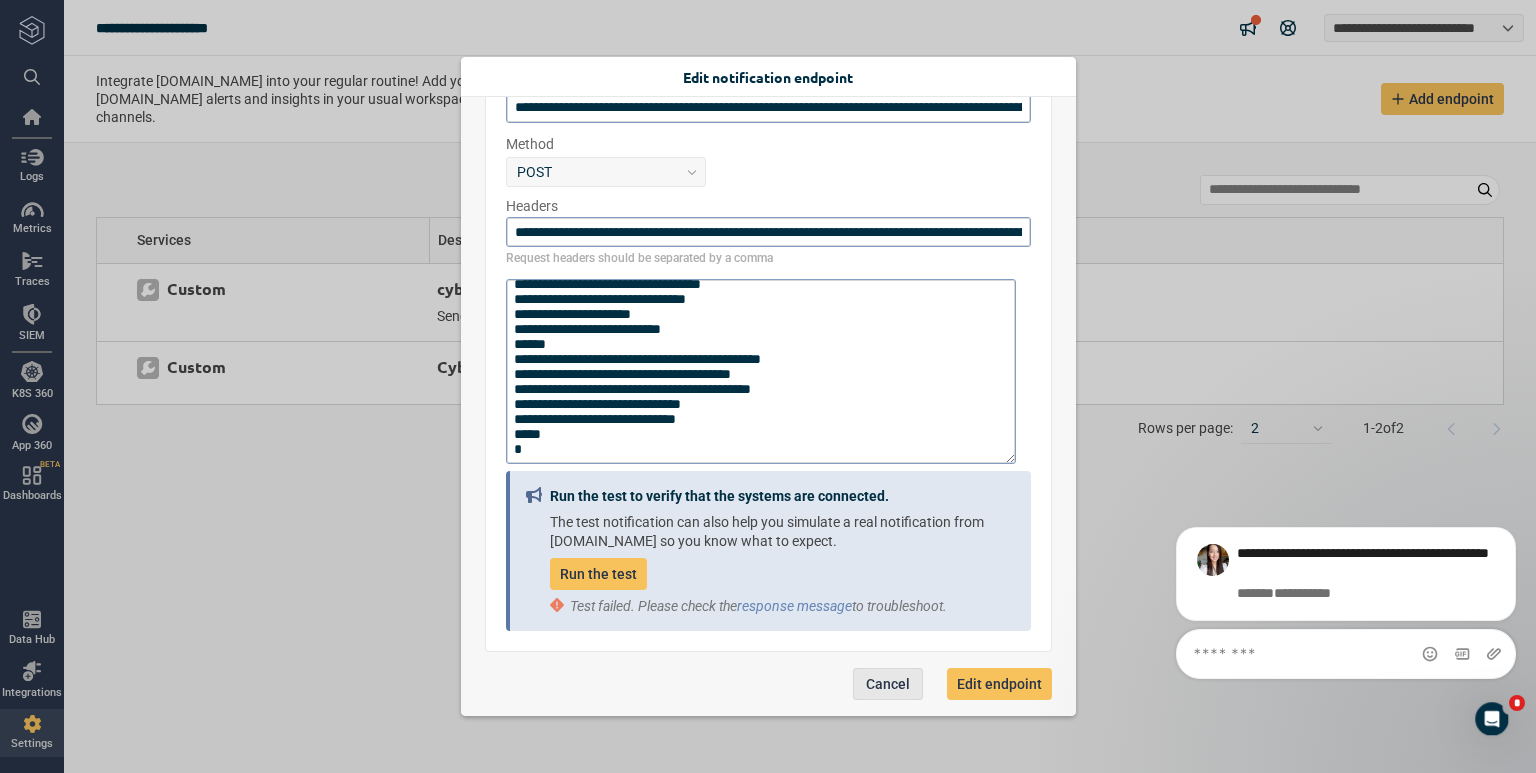 click on "Cancel" at bounding box center [888, 684] 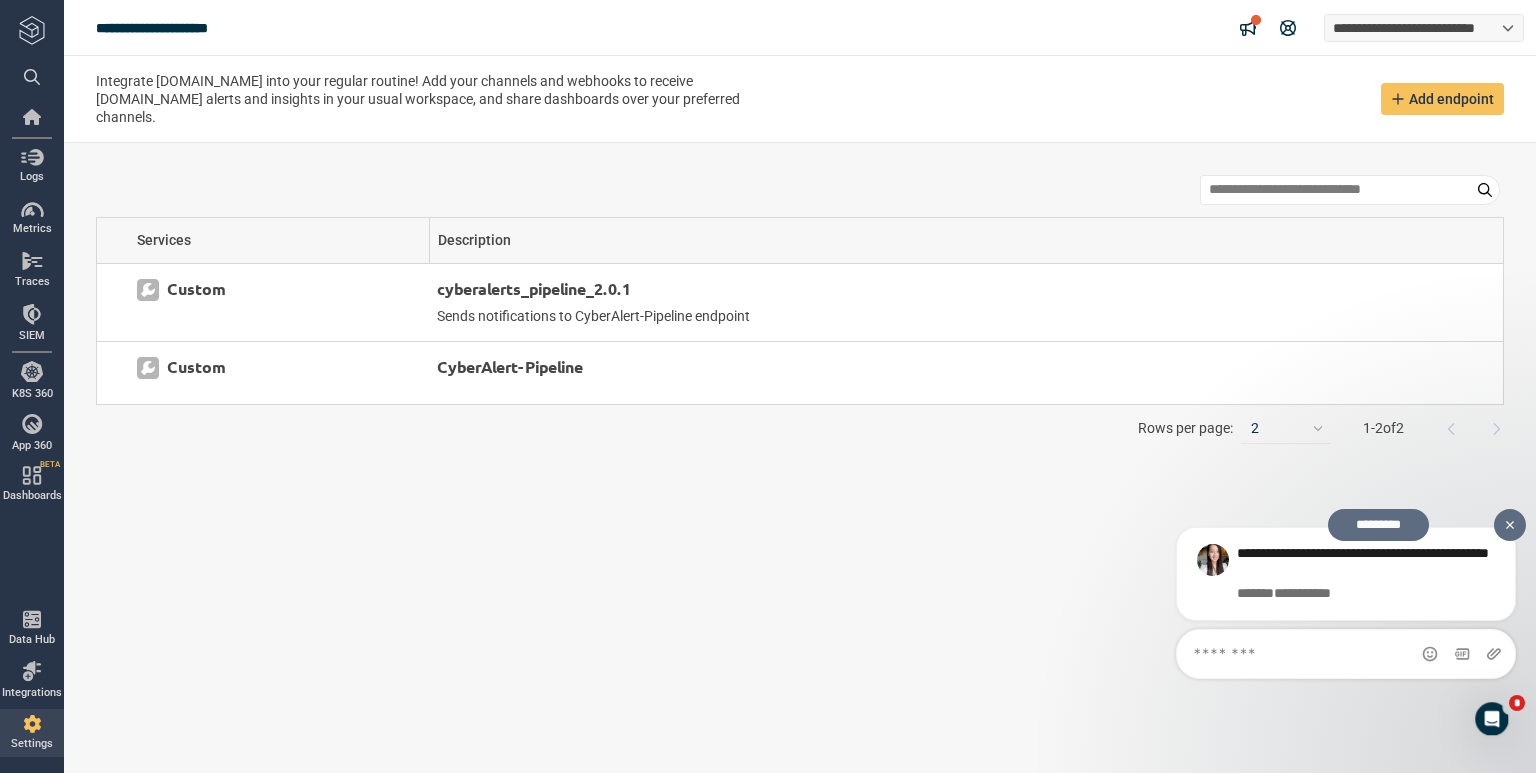 click at bounding box center (1510, 525) 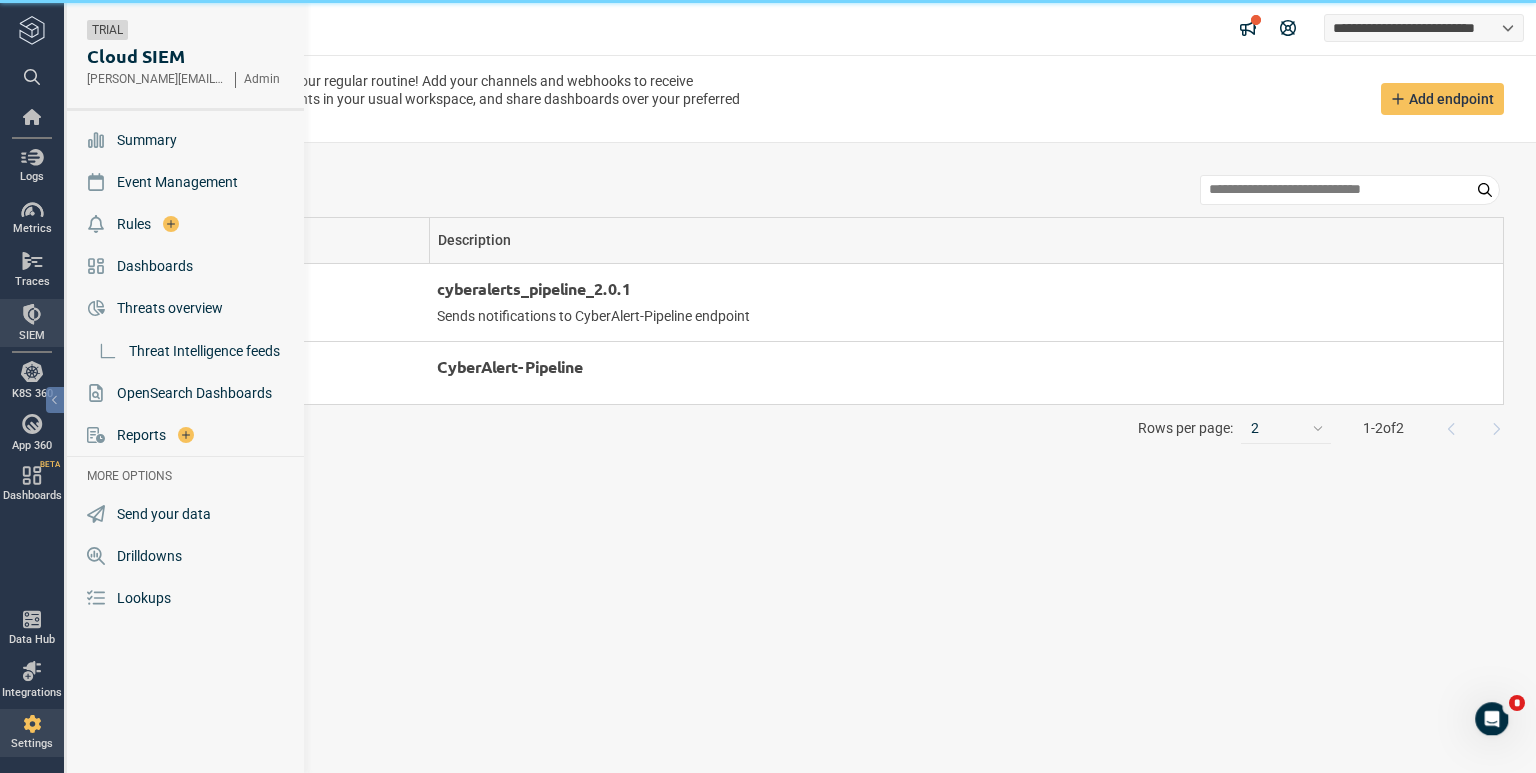 type on "*" 